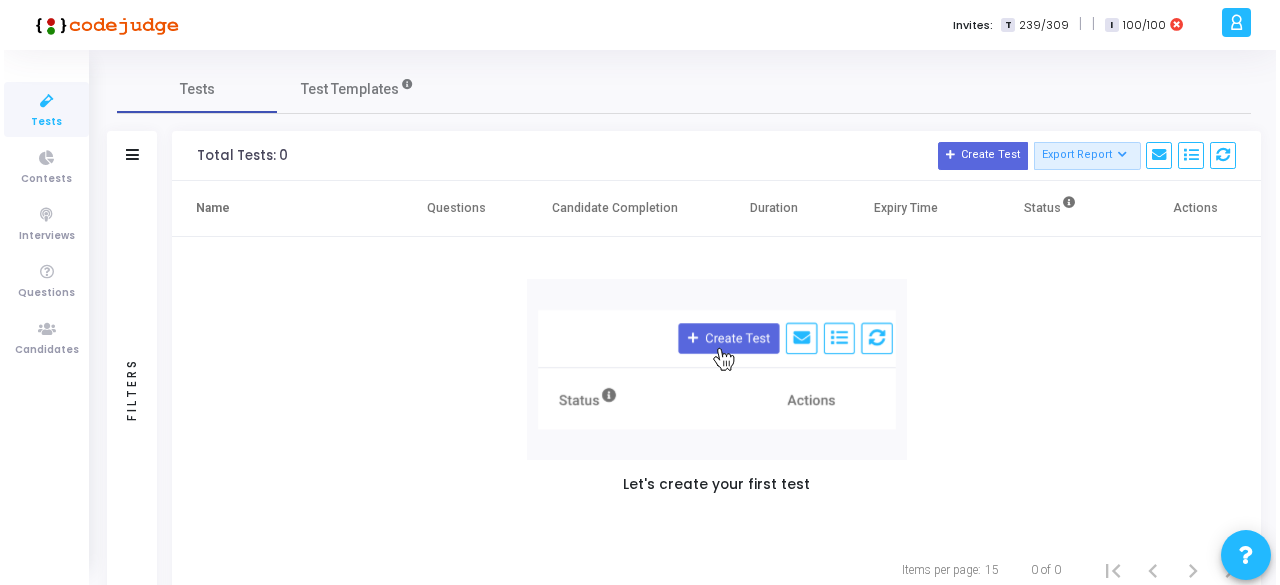 scroll, scrollTop: 0, scrollLeft: 0, axis: both 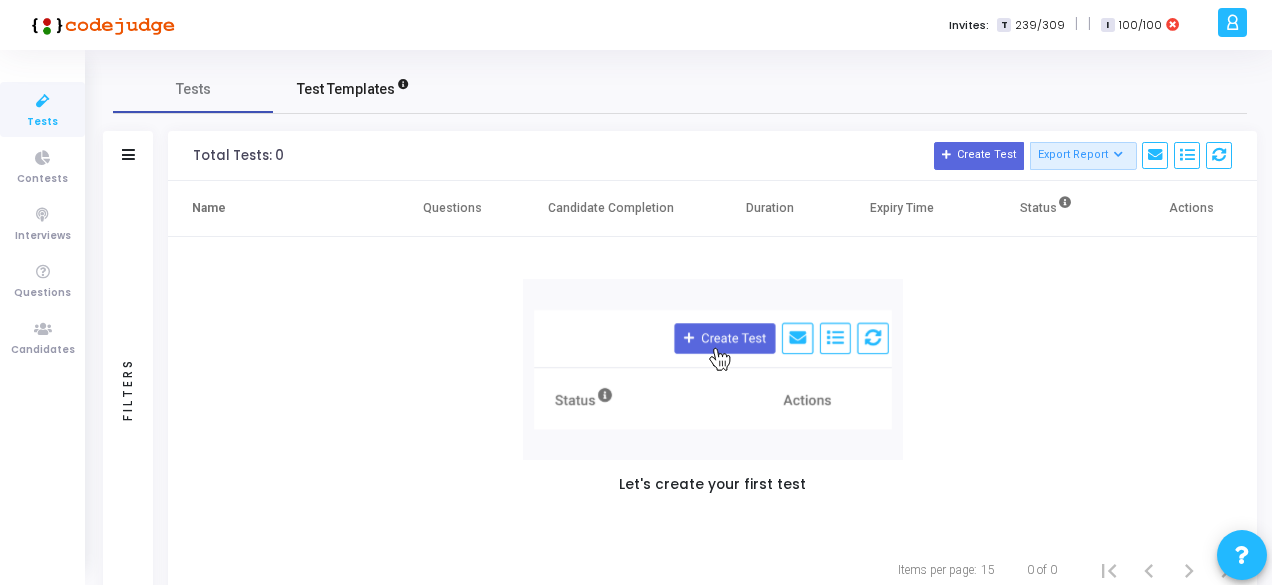 click on "Test Templates" at bounding box center [346, 89] 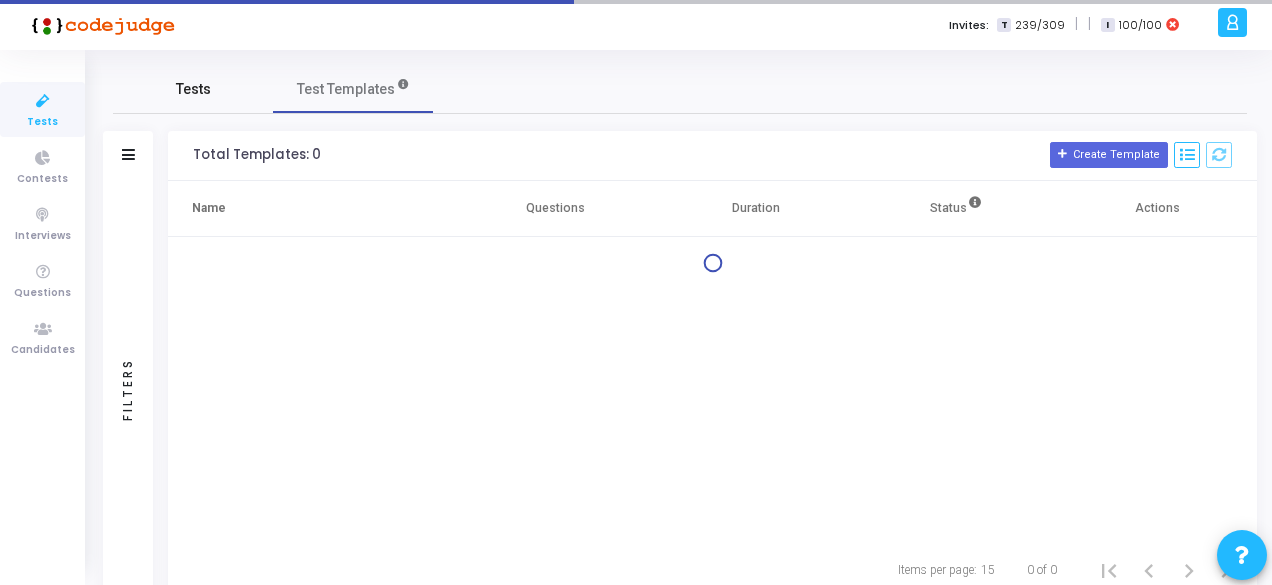 click on "Tests" at bounding box center (193, 89) 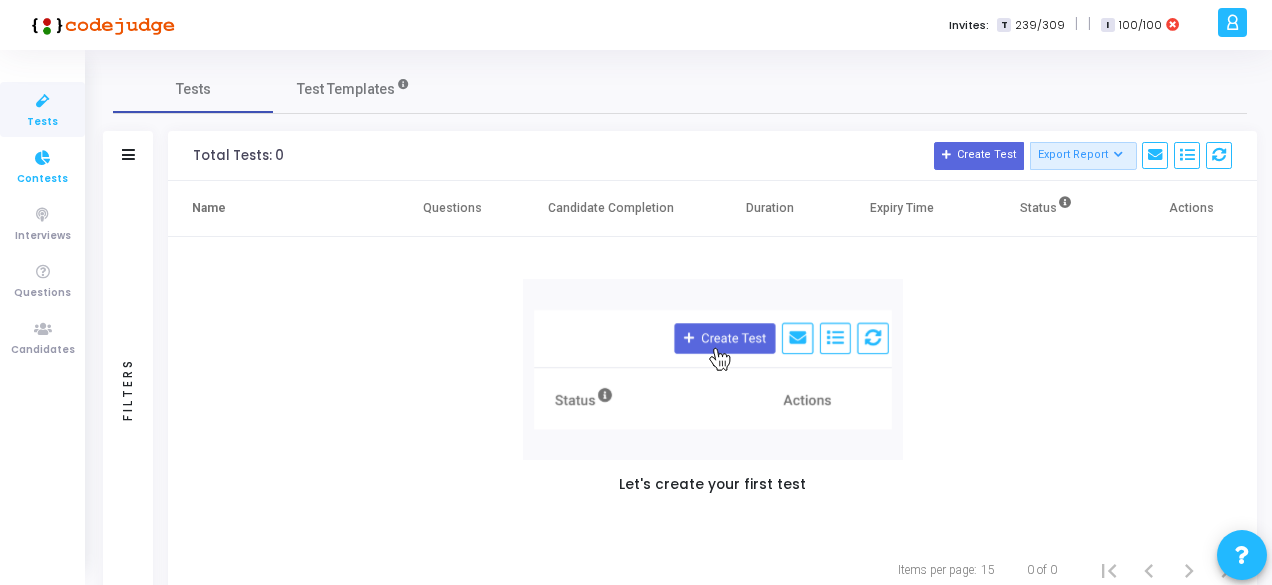click on "Contests" at bounding box center (42, 179) 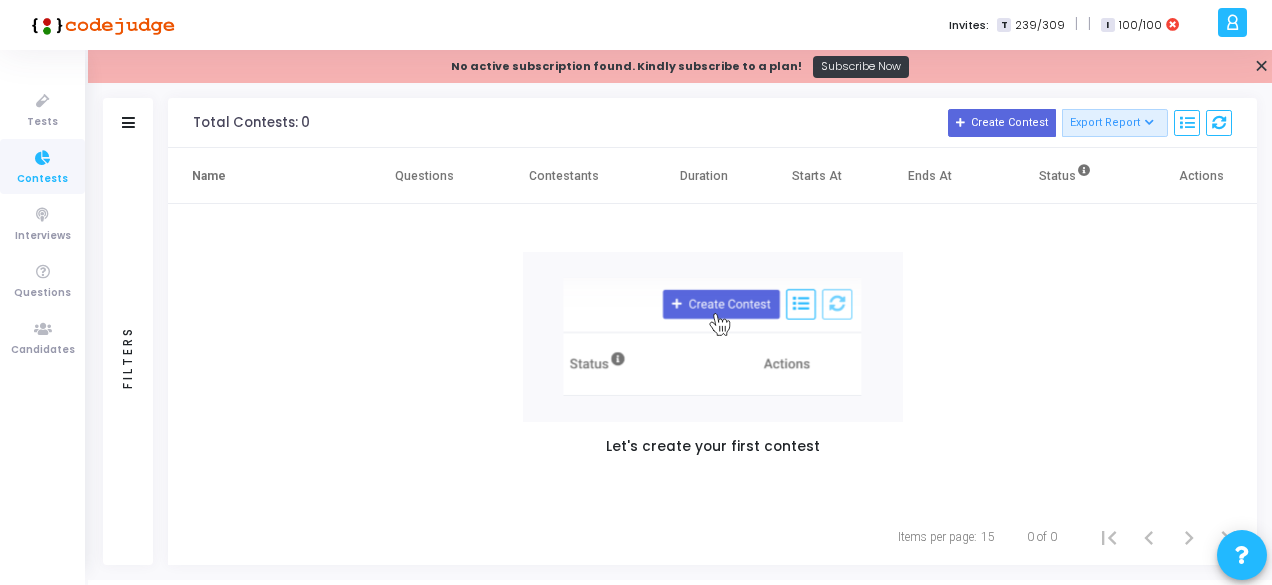 click on "Questions" 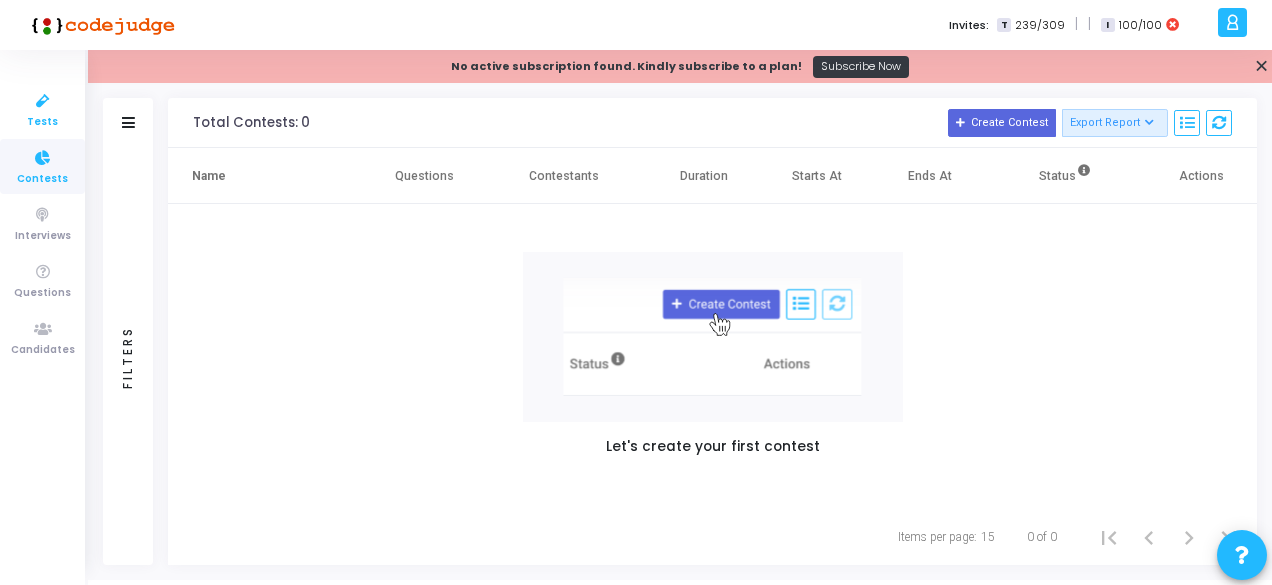 click on "Tests" at bounding box center (42, 122) 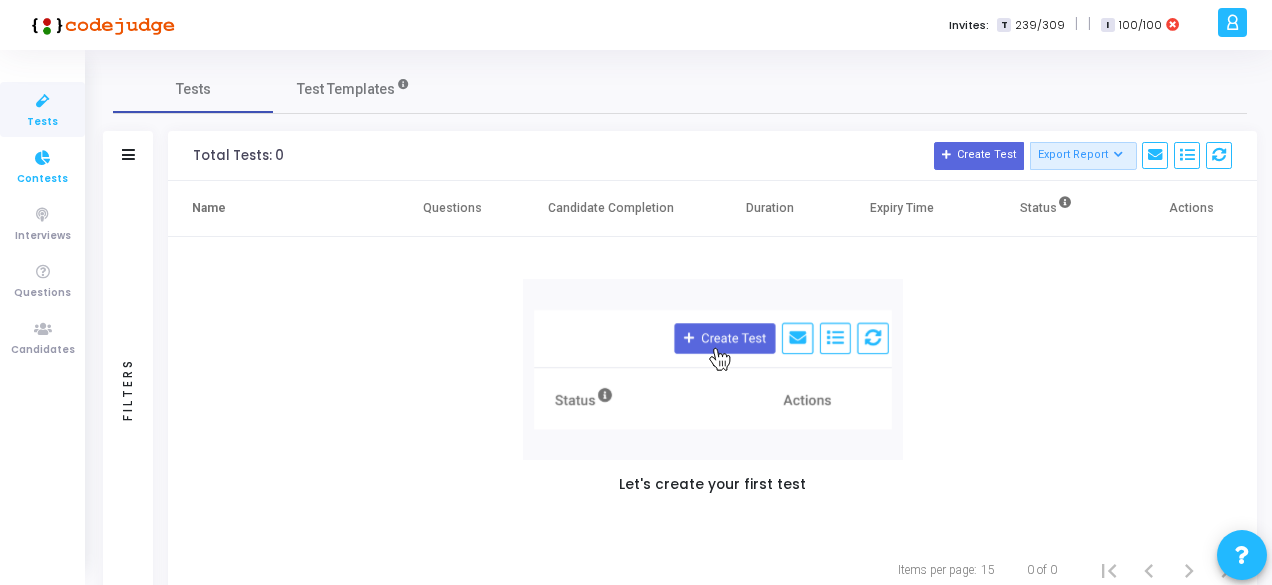 click at bounding box center (43, 158) 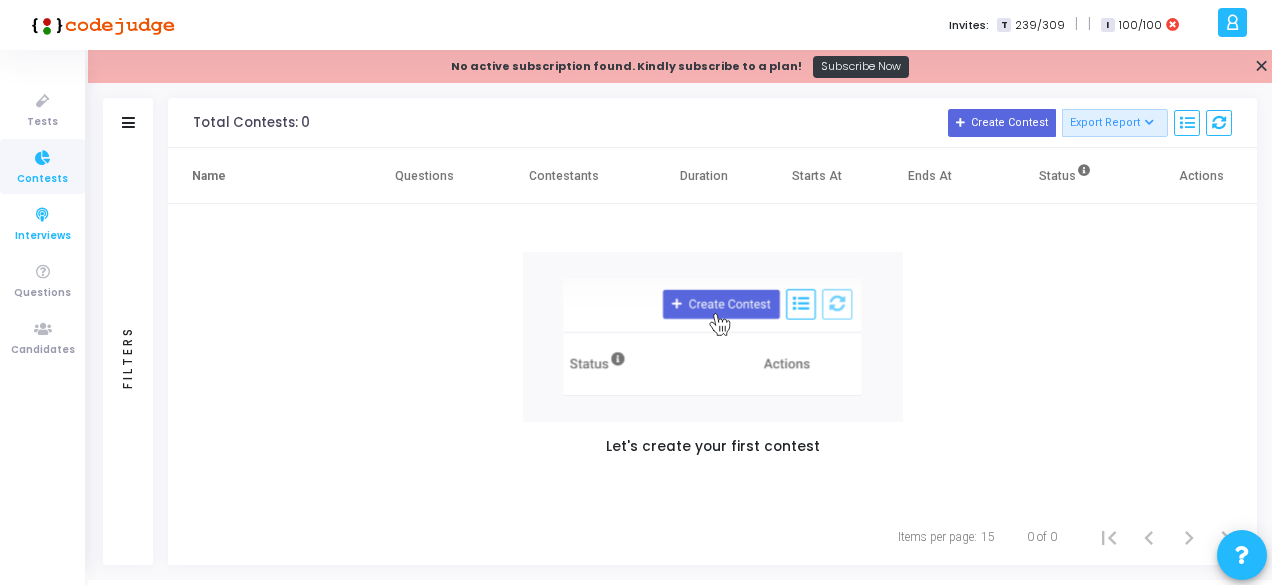 click on "Interviews" at bounding box center [43, 236] 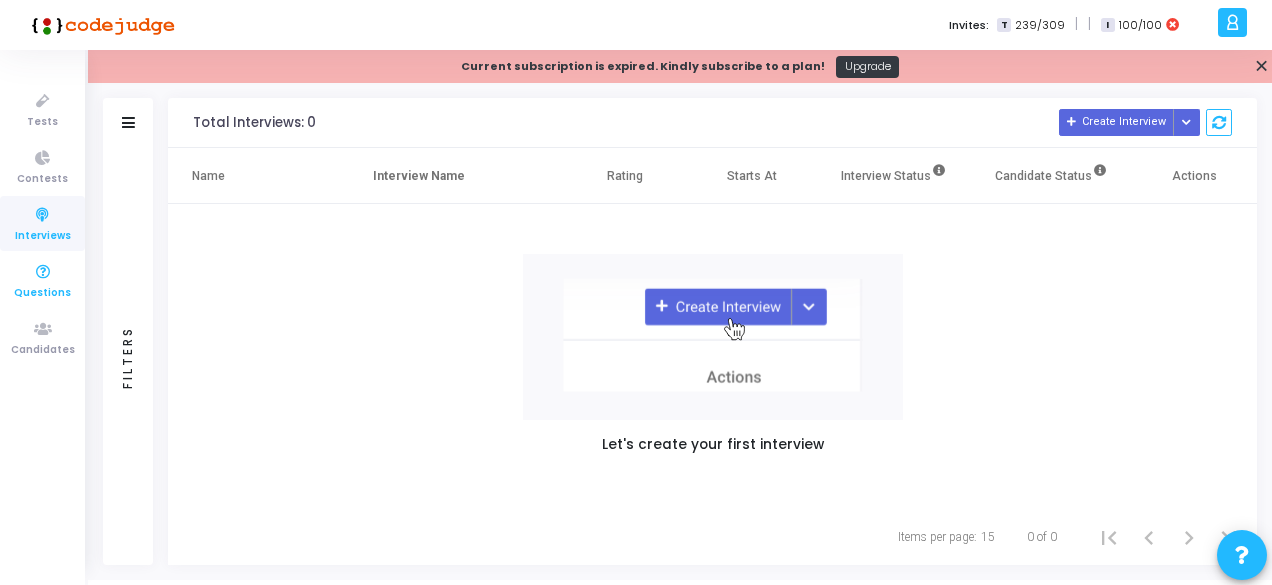 click at bounding box center (43, 272) 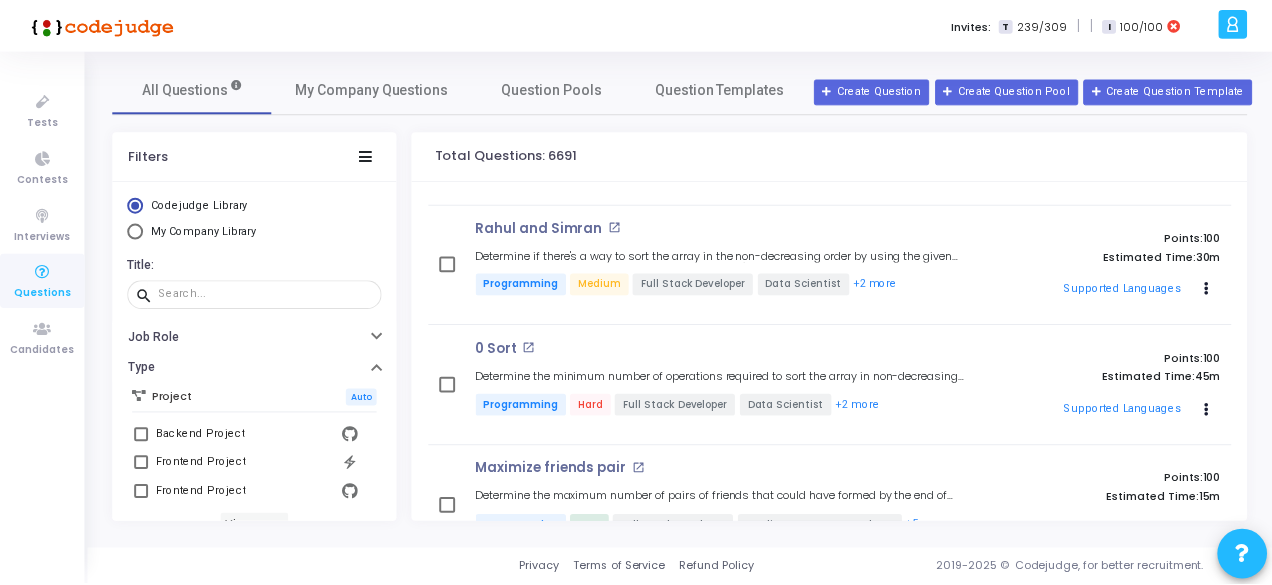 scroll, scrollTop: 947, scrollLeft: 0, axis: vertical 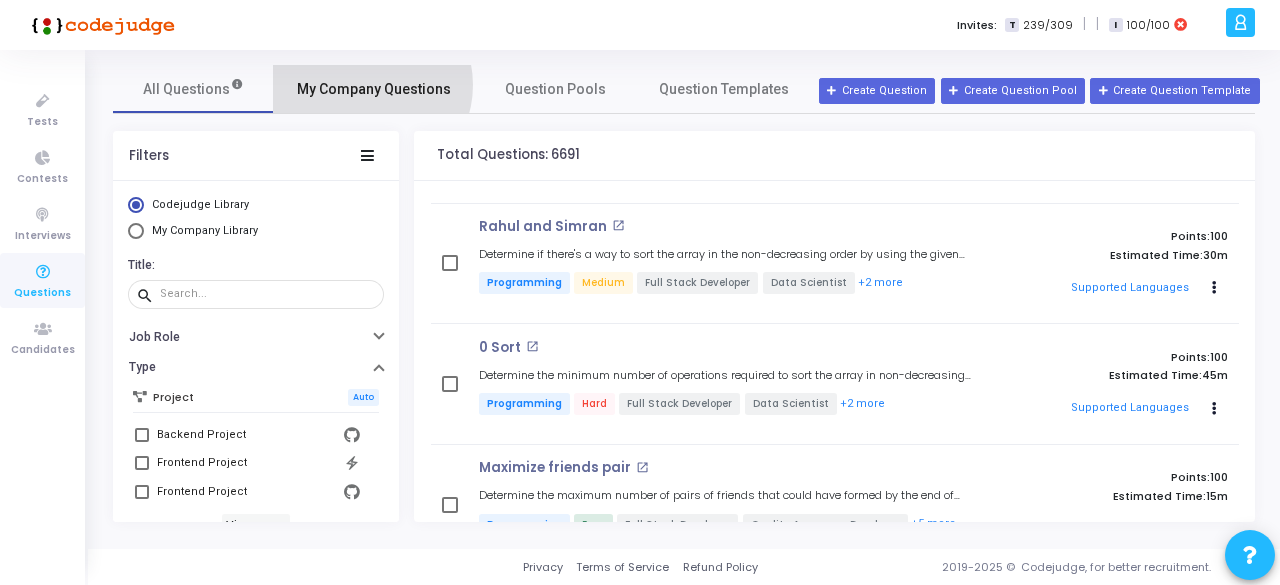 click on "My Company Questions" at bounding box center (374, 89) 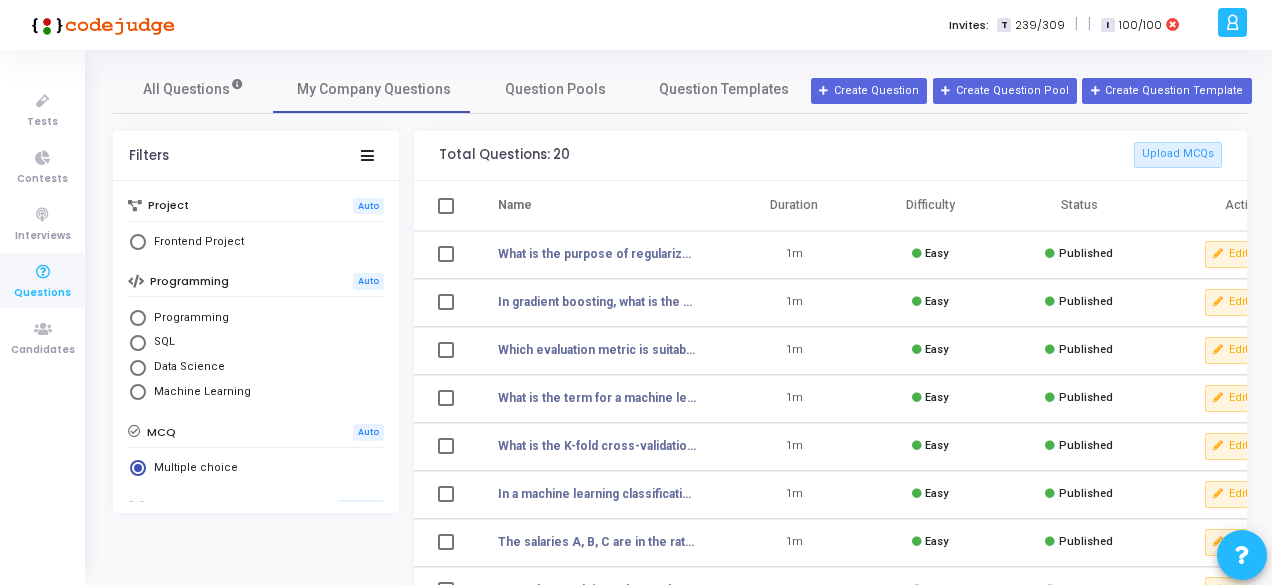 scroll, scrollTop: 0, scrollLeft: 66, axis: horizontal 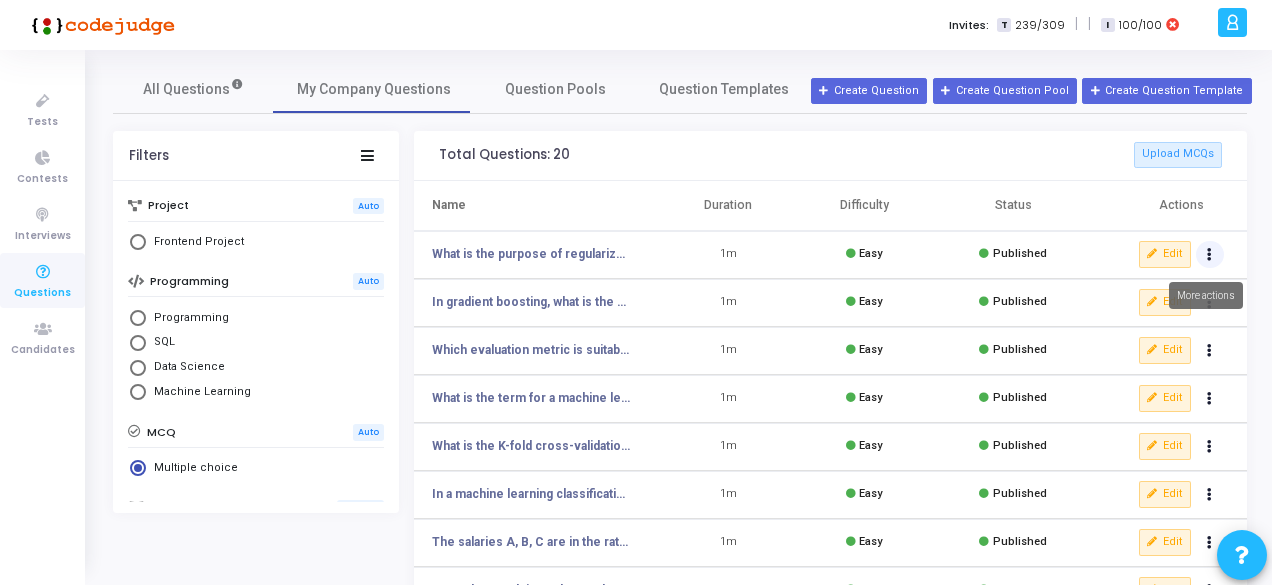 click at bounding box center (1210, 255) 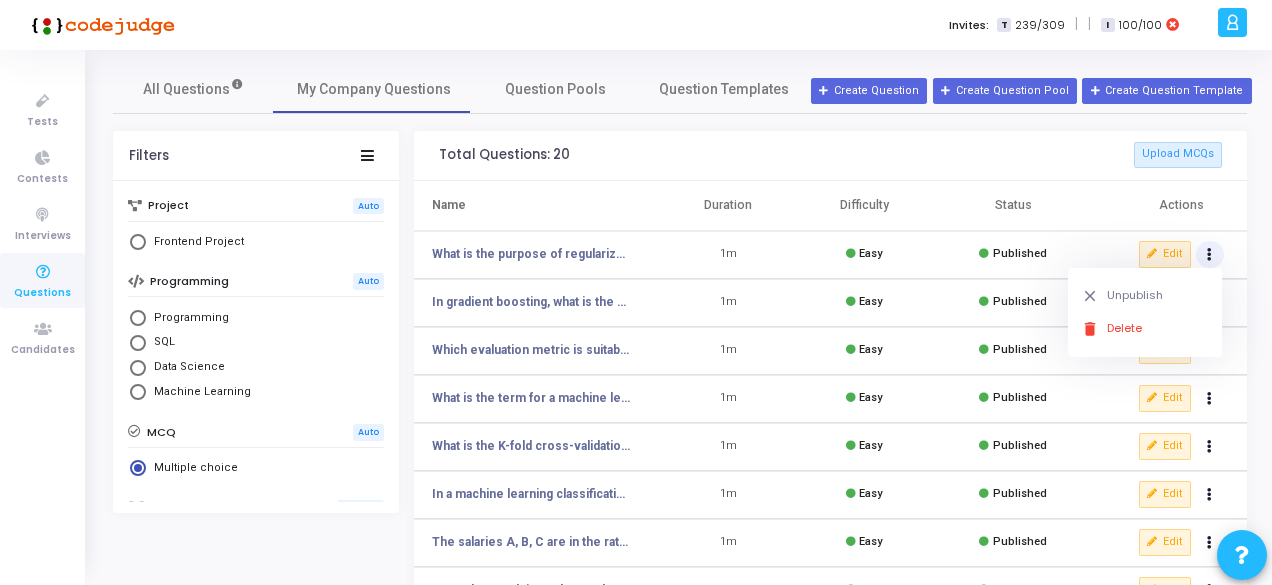 click at bounding box center (1210, 255) 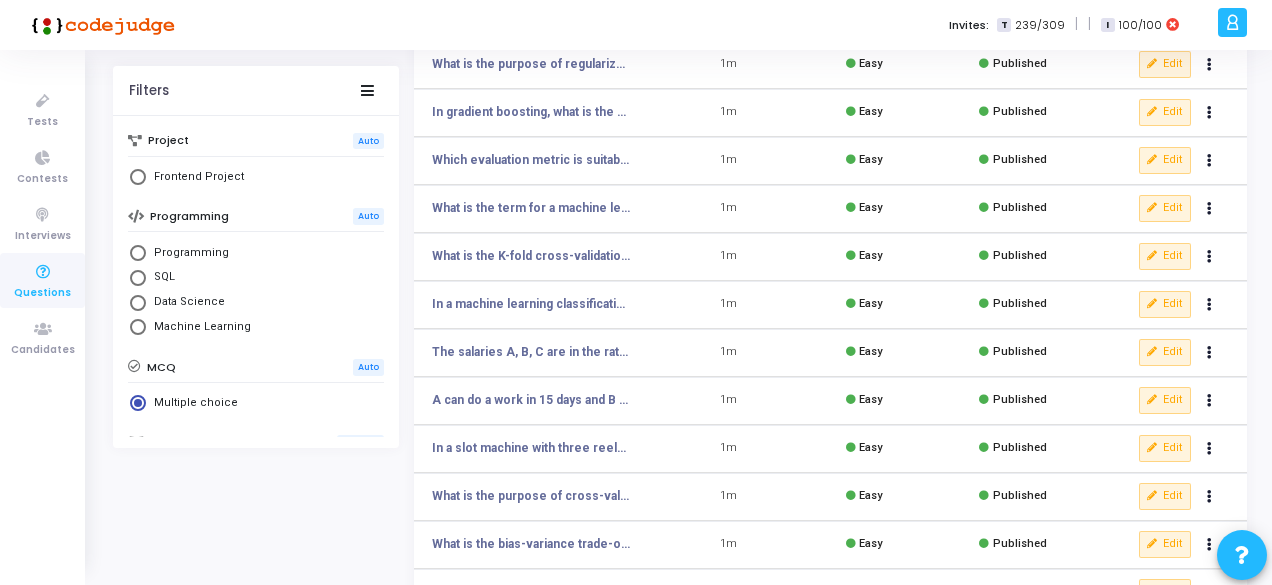 scroll, scrollTop: 226, scrollLeft: 0, axis: vertical 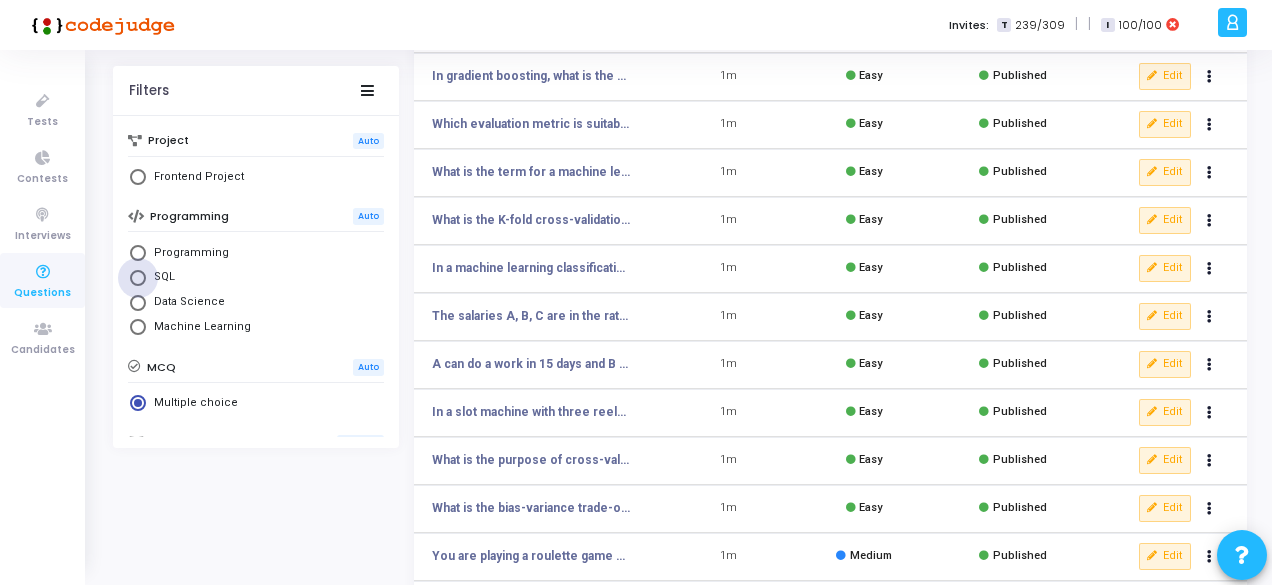 click at bounding box center (138, 277) 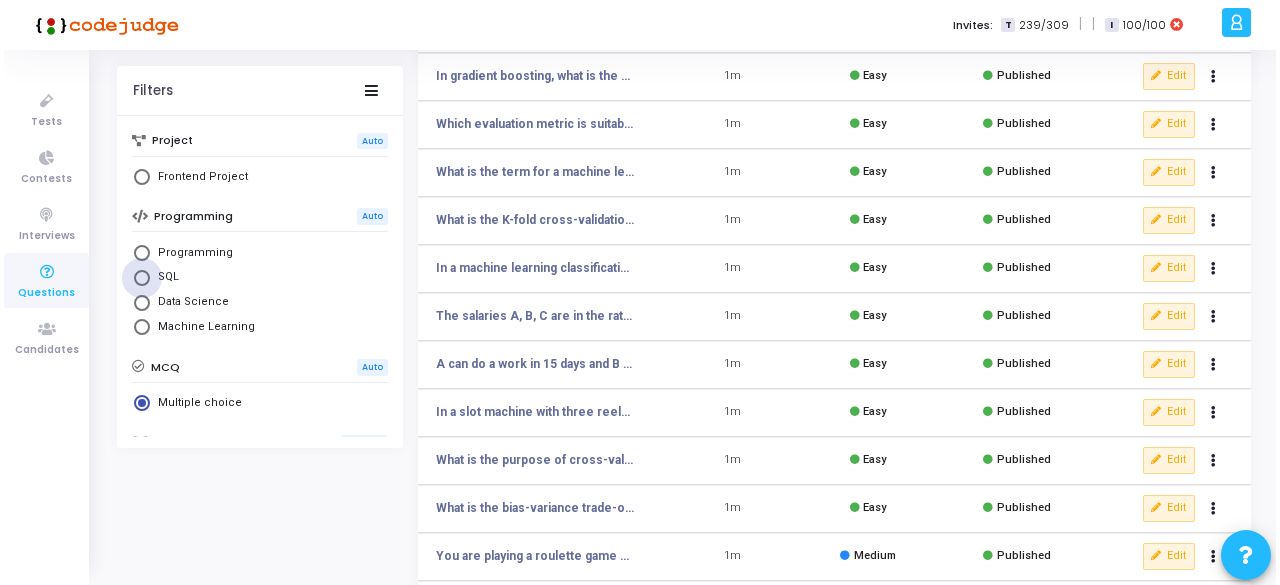 scroll, scrollTop: 0, scrollLeft: 0, axis: both 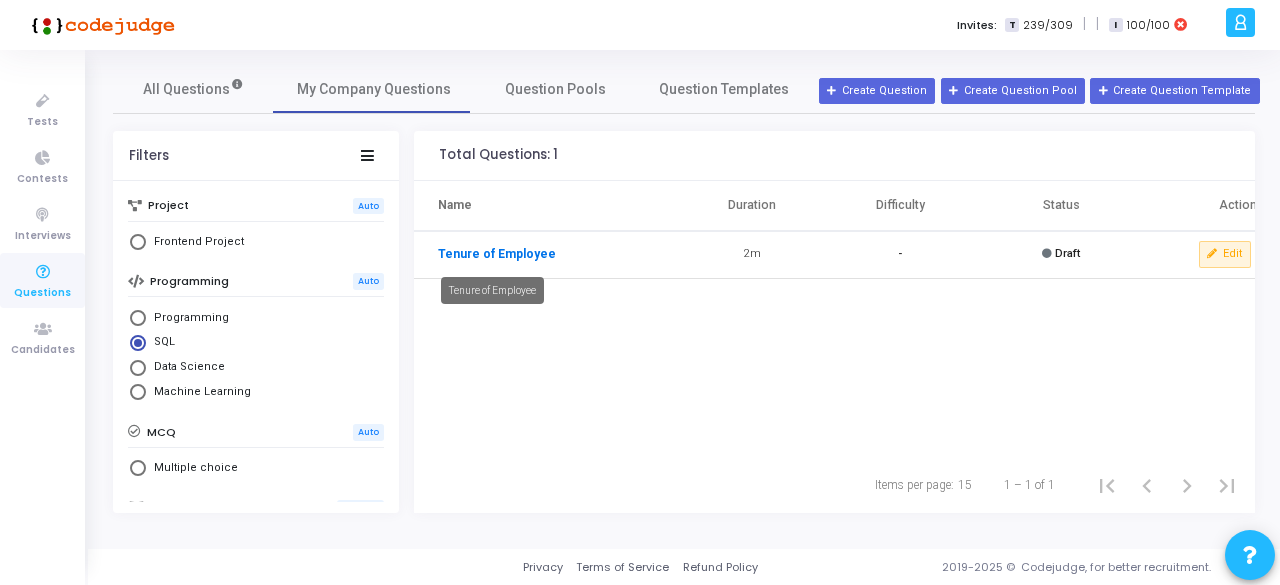 click on "Tenure of Employee" at bounding box center (497, 254) 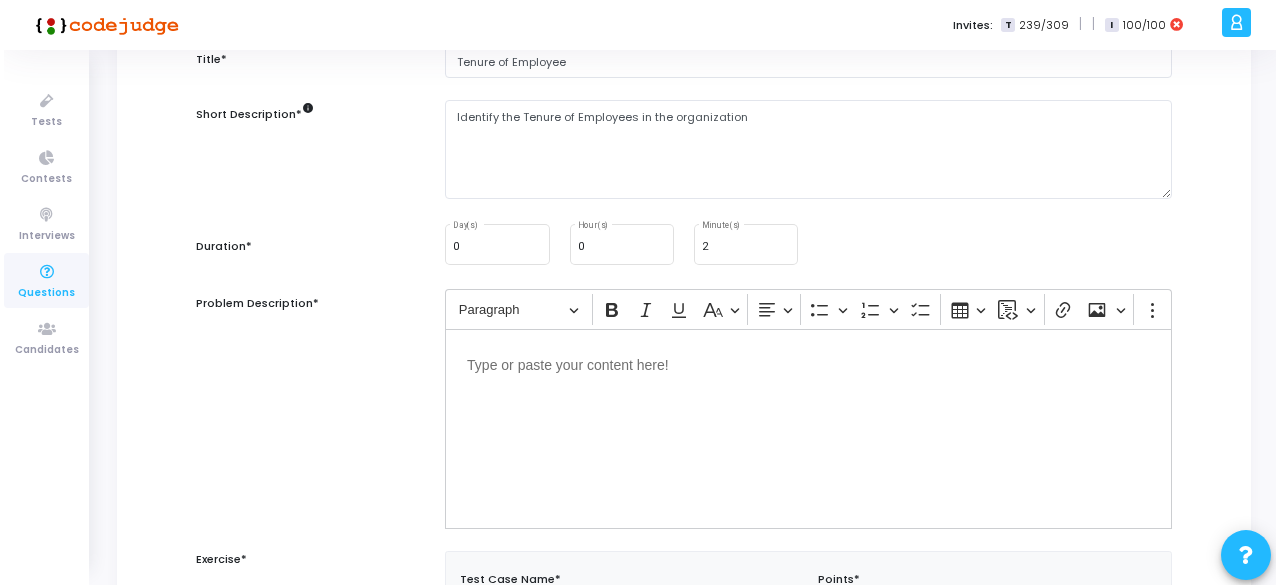 scroll, scrollTop: 0, scrollLeft: 0, axis: both 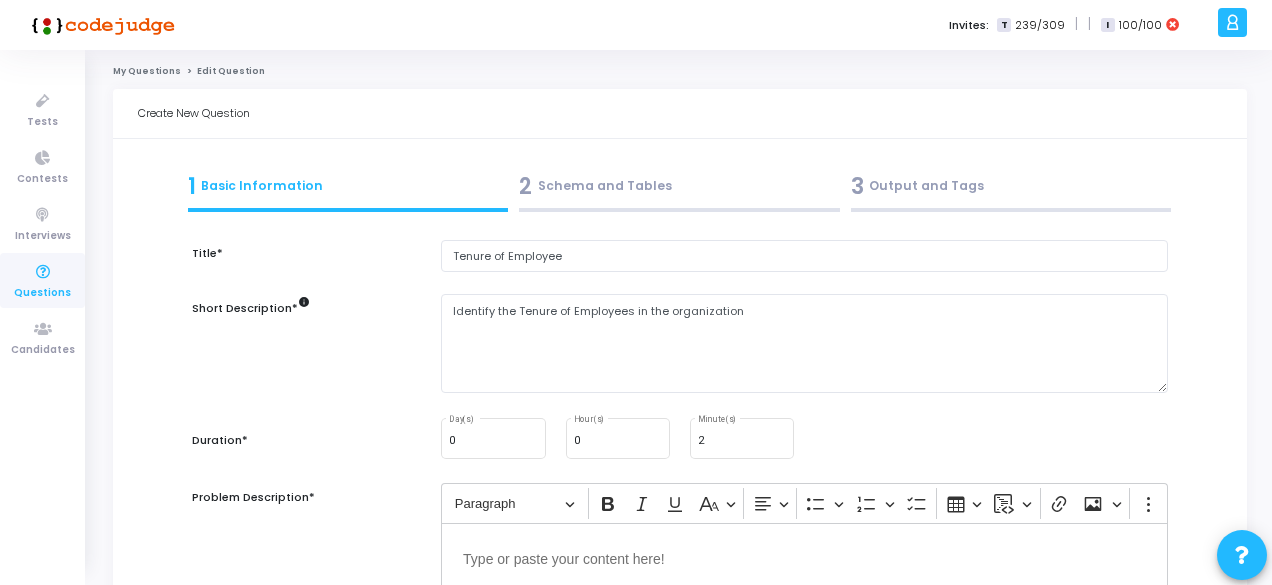 click on "My Questions" 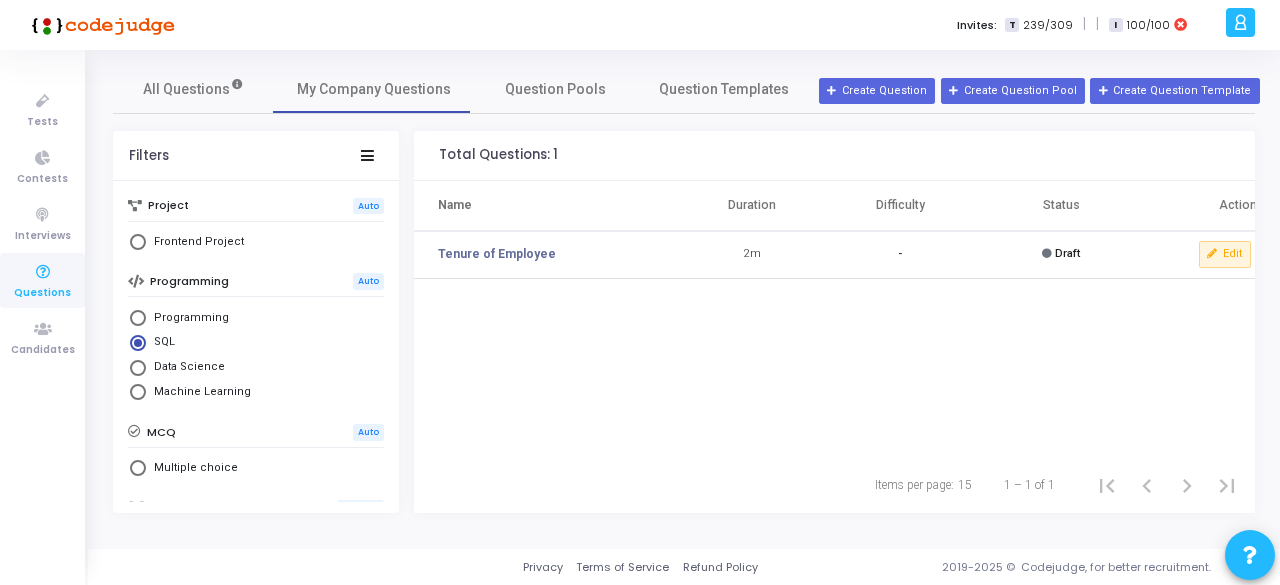 click on "Data Science" at bounding box center (185, 367) 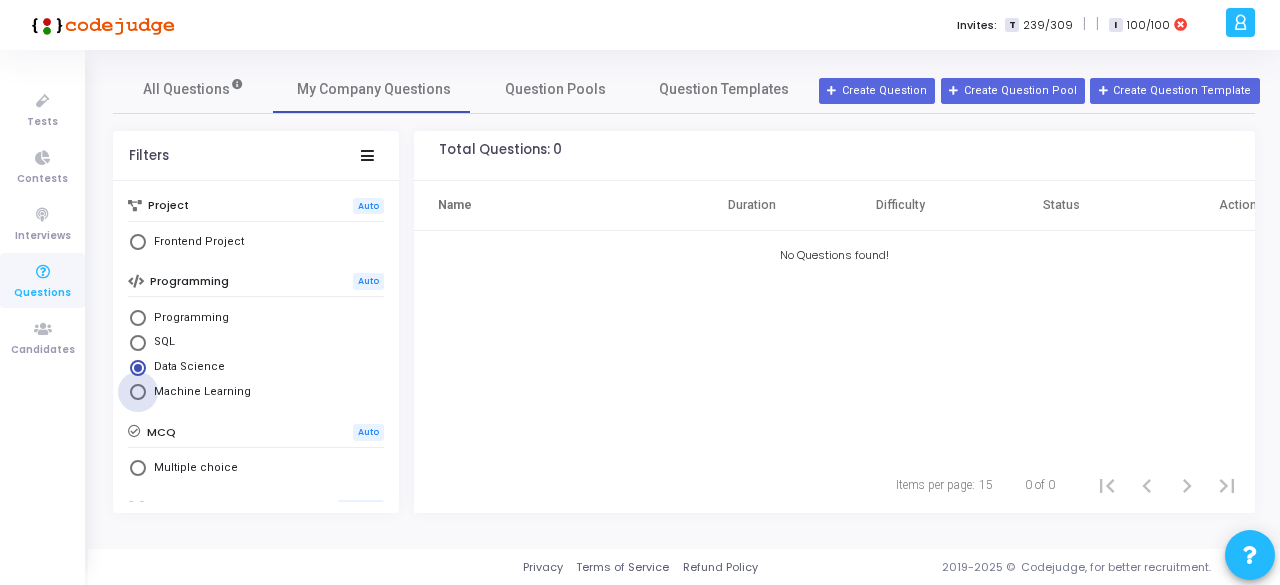 click on "Machine Learning" at bounding box center [198, 392] 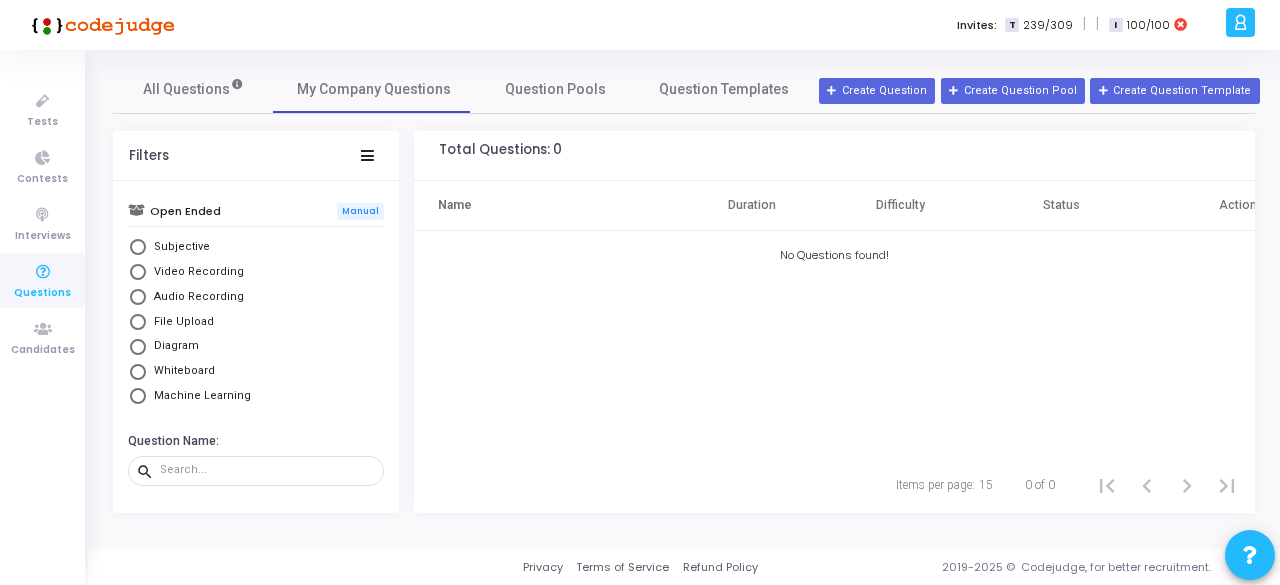 scroll, scrollTop: 0, scrollLeft: 0, axis: both 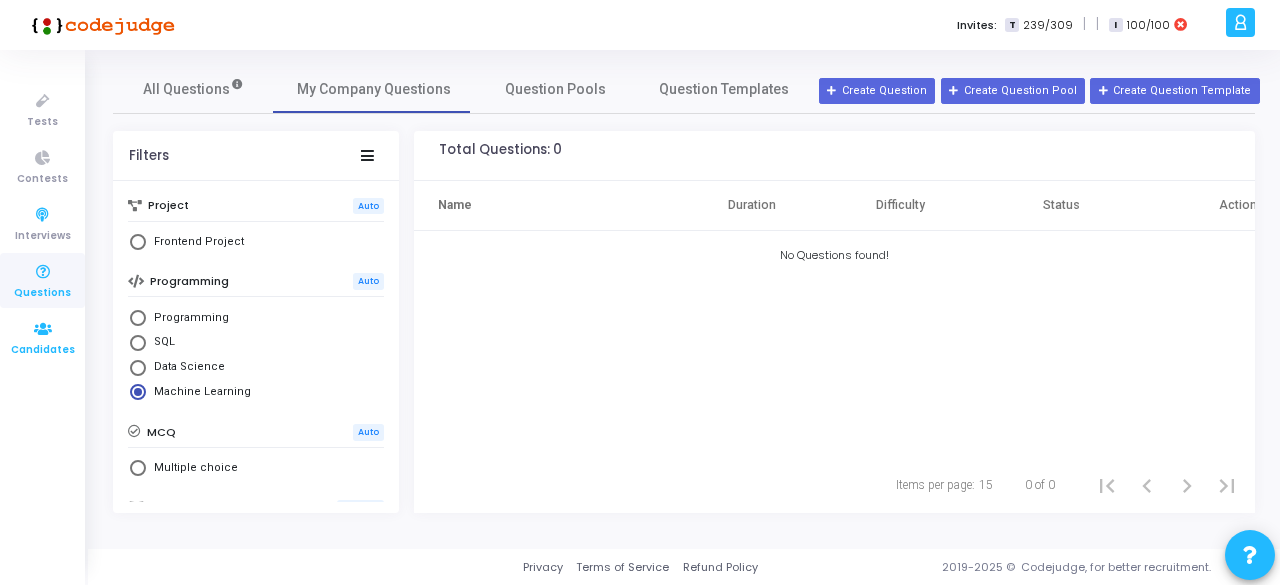 click at bounding box center (43, 329) 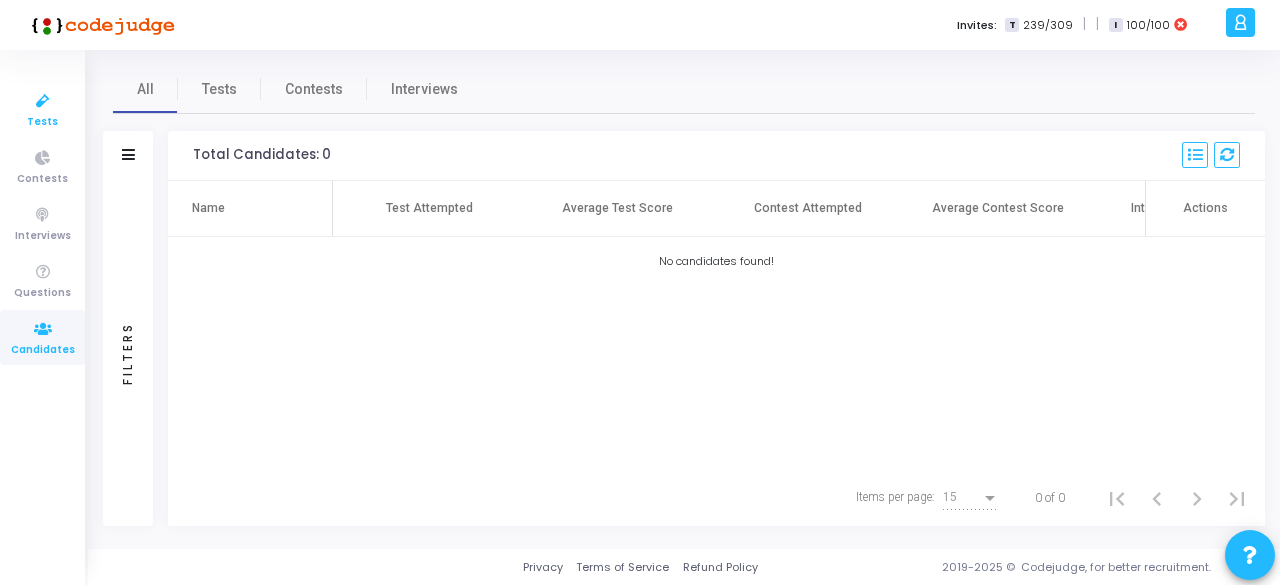 click on "Tests" at bounding box center [42, 122] 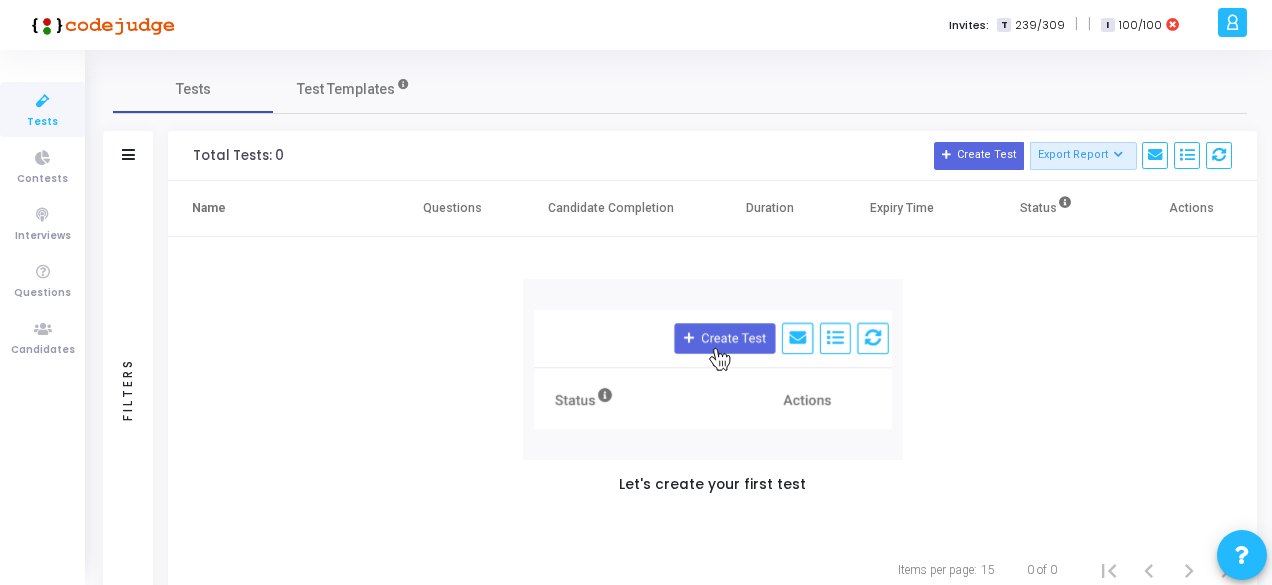 click on "239/309" at bounding box center [1040, 25] 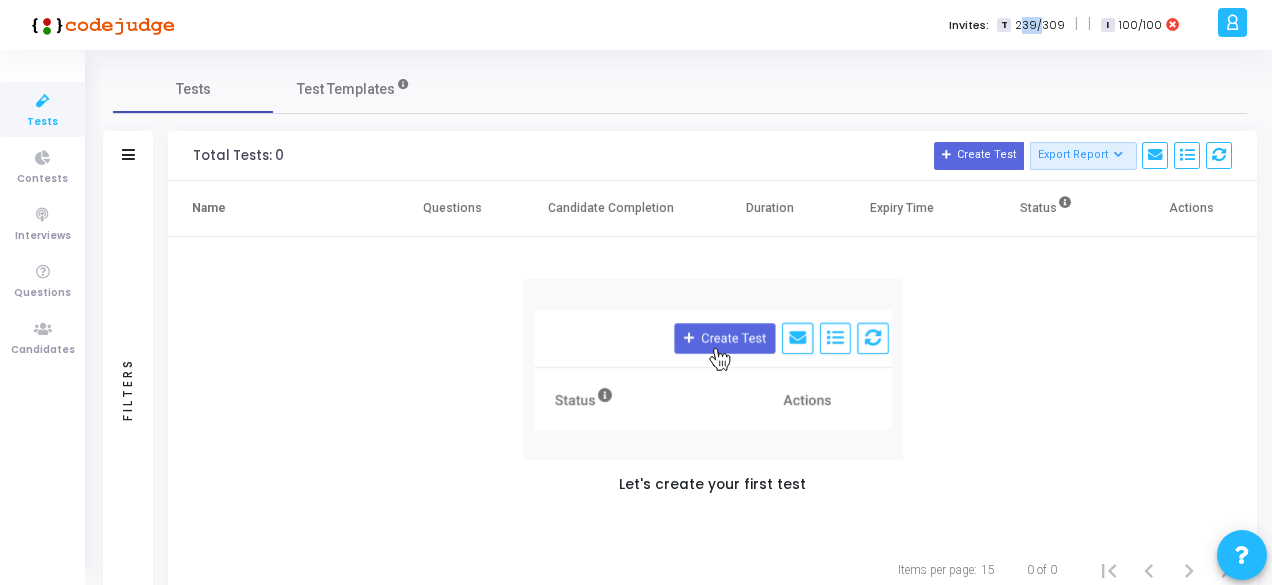click on "239/309" at bounding box center (1040, 25) 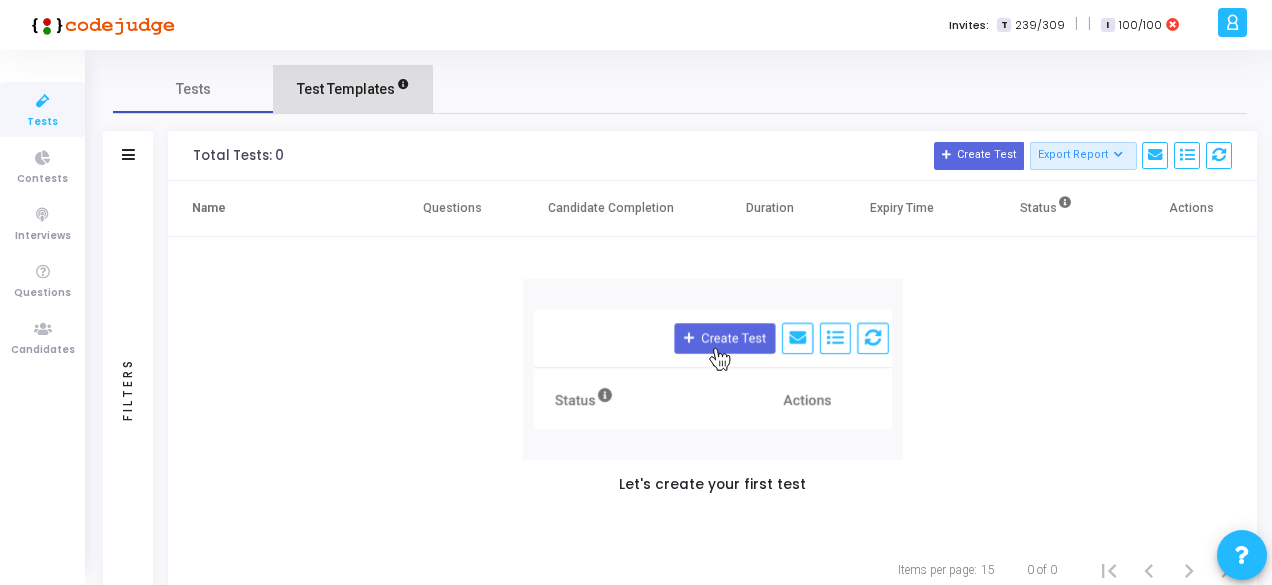 click on "Test Templates" at bounding box center (346, 89) 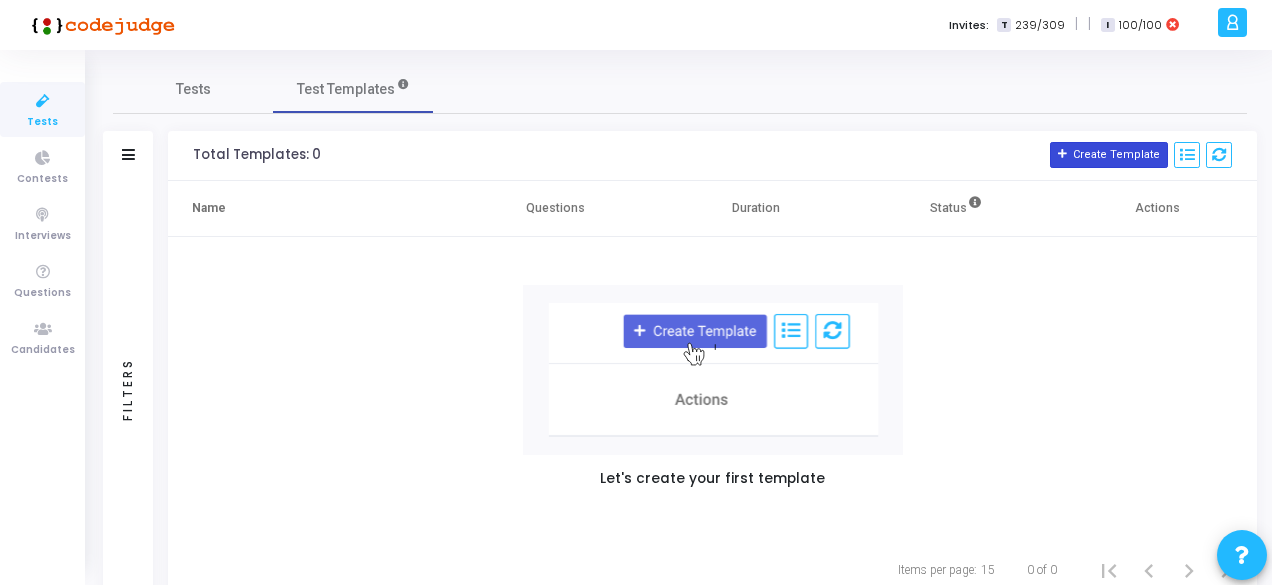 click on "Create Template" at bounding box center [1109, 155] 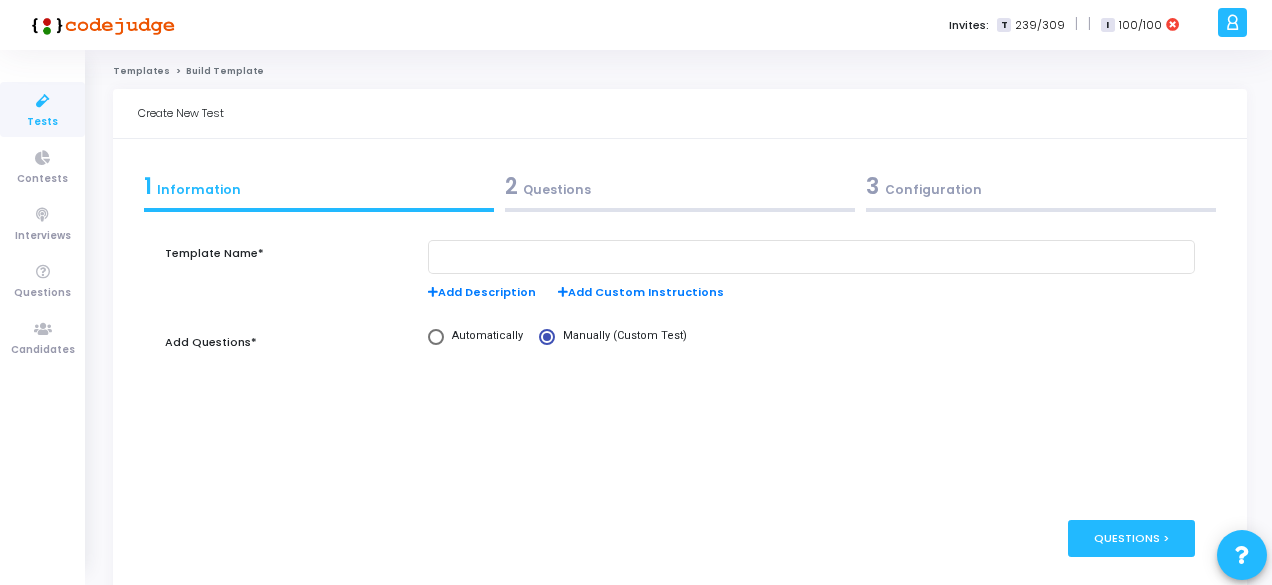 click on "2  Questions" at bounding box center (680, 186) 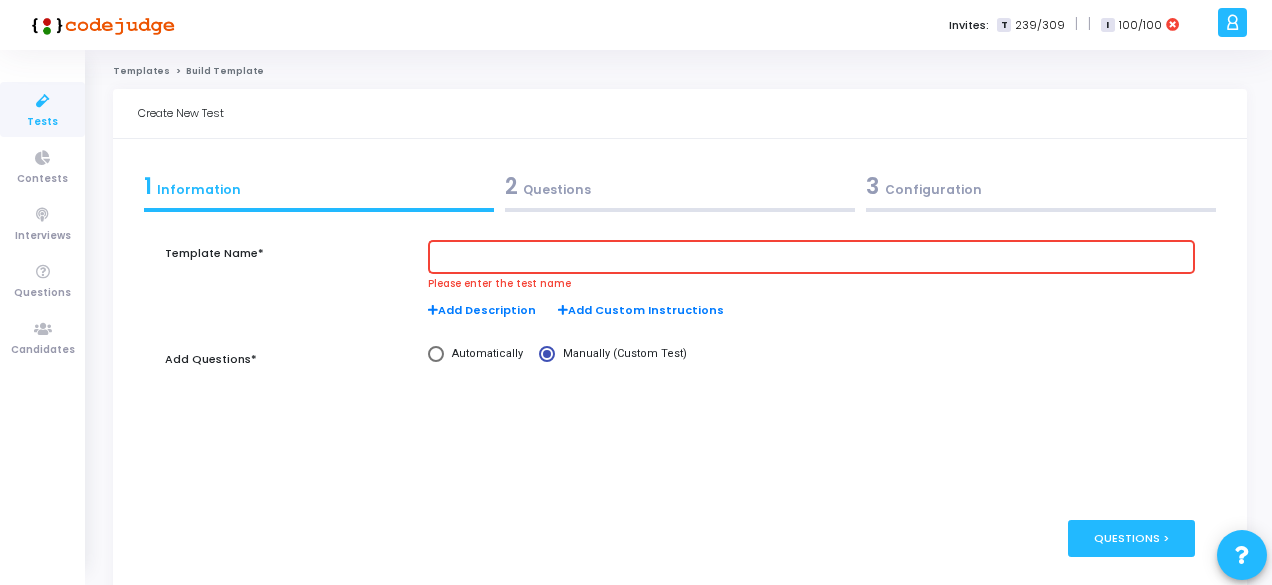 click at bounding box center (811, 255) 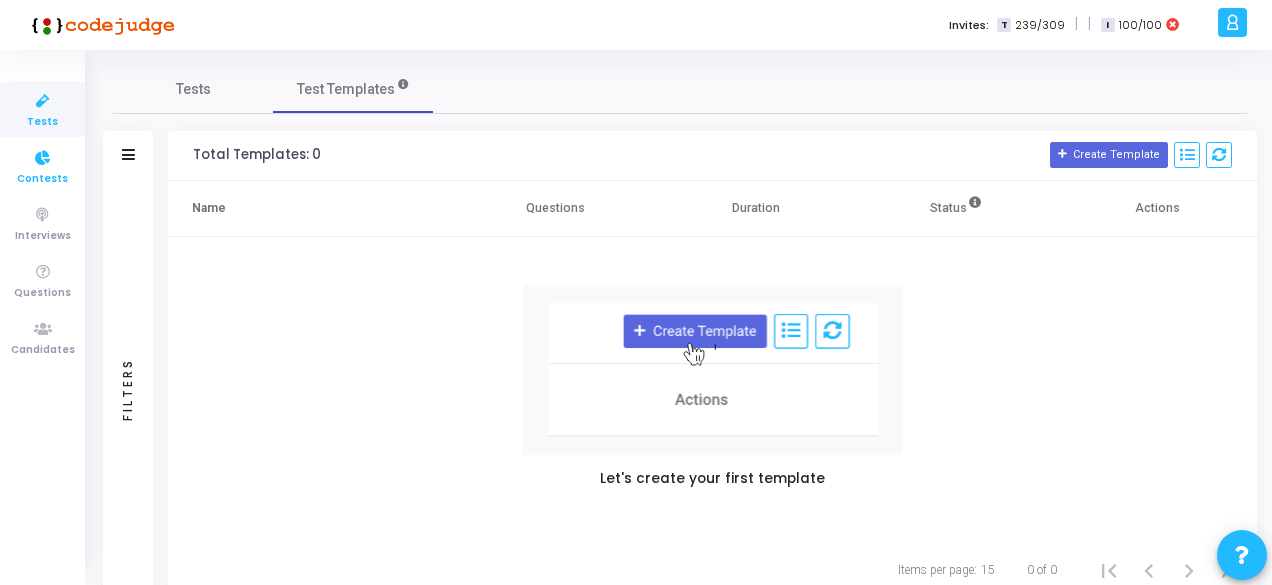 click on "Contests" at bounding box center (42, 179) 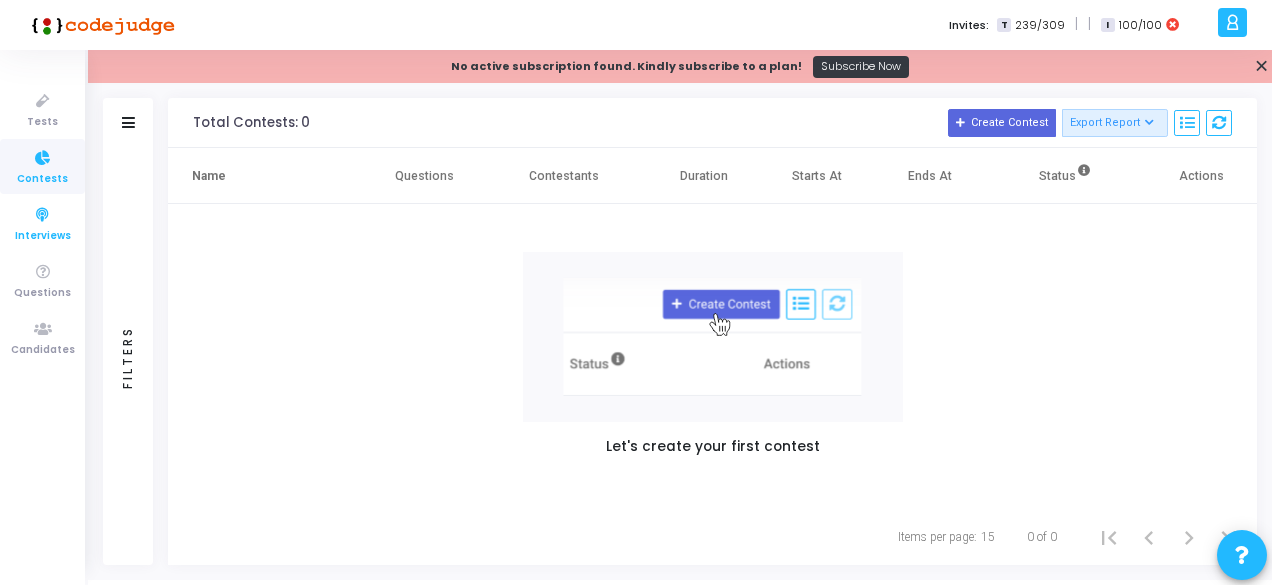 click on "Interviews" at bounding box center (43, 236) 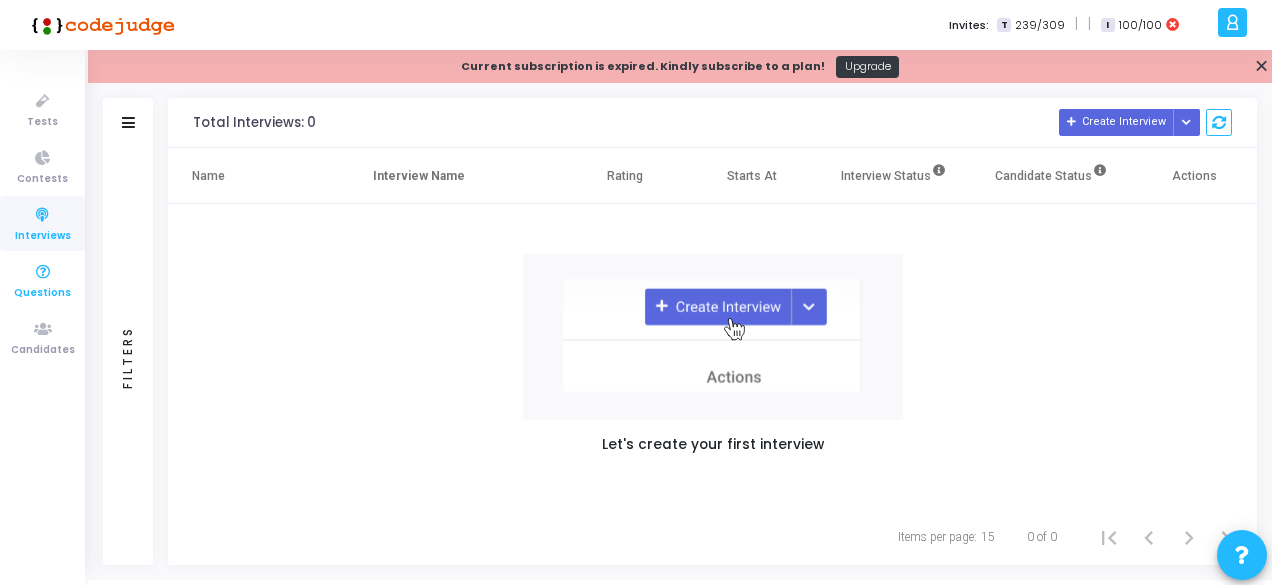 click at bounding box center [43, 272] 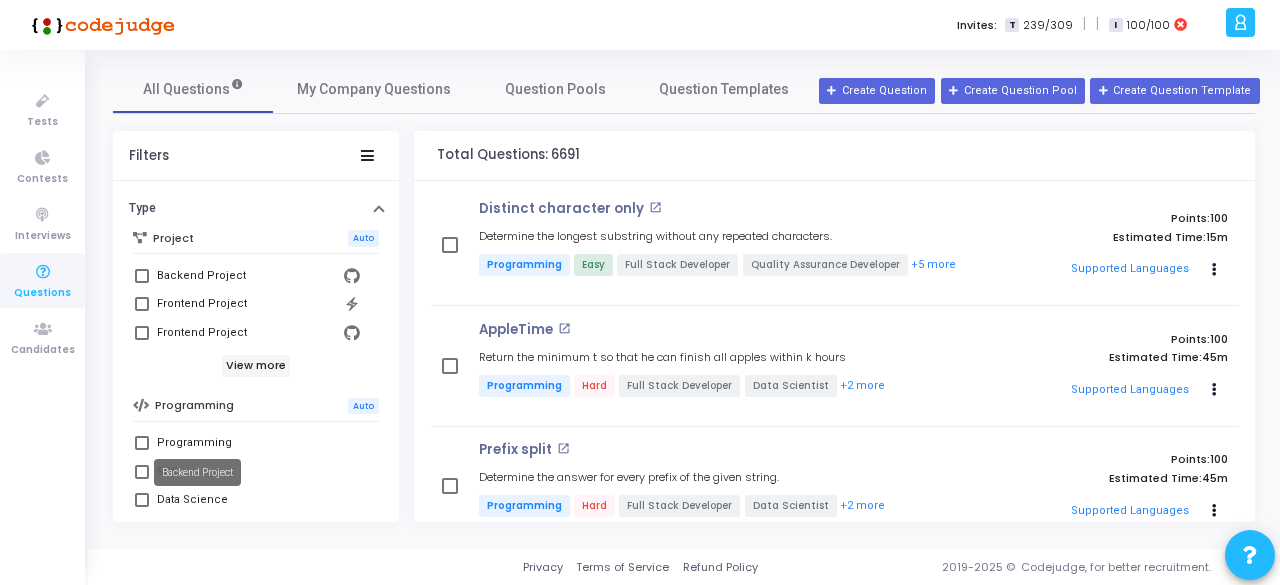scroll, scrollTop: 160, scrollLeft: 0, axis: vertical 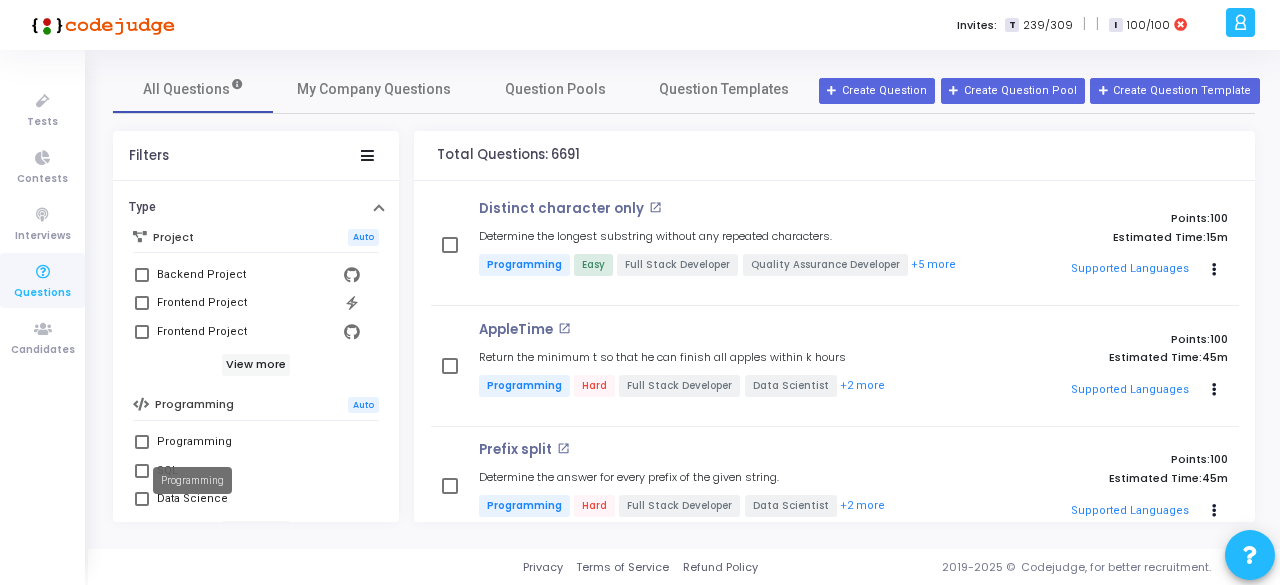 click on "Programming" at bounding box center [192, 480] 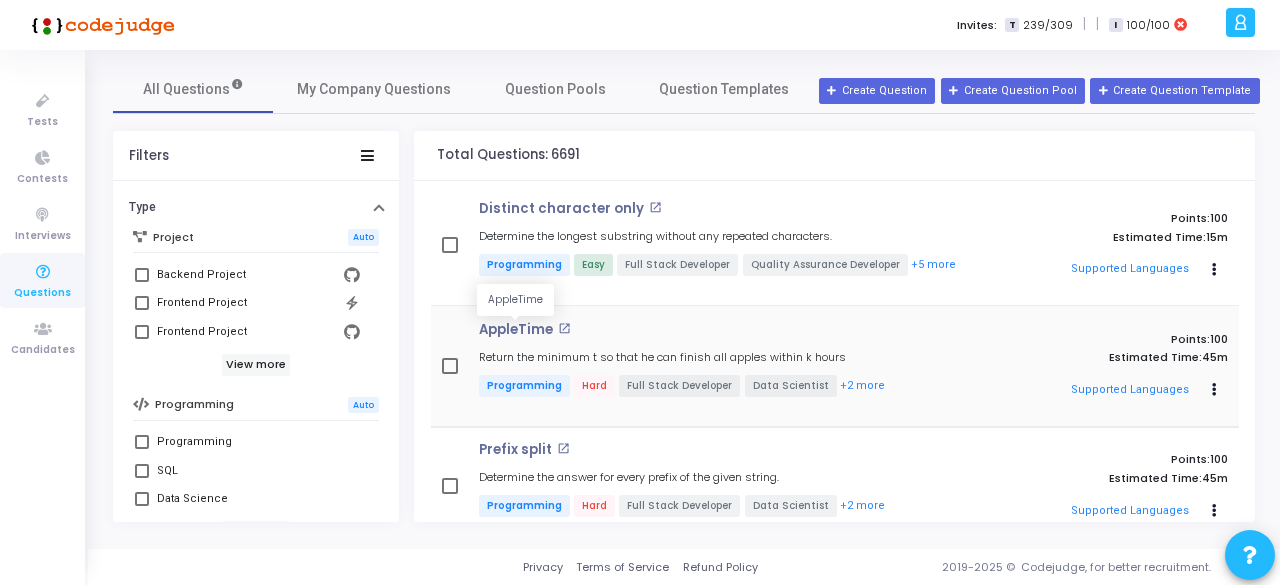 click on "AppleTime" at bounding box center [516, 330] 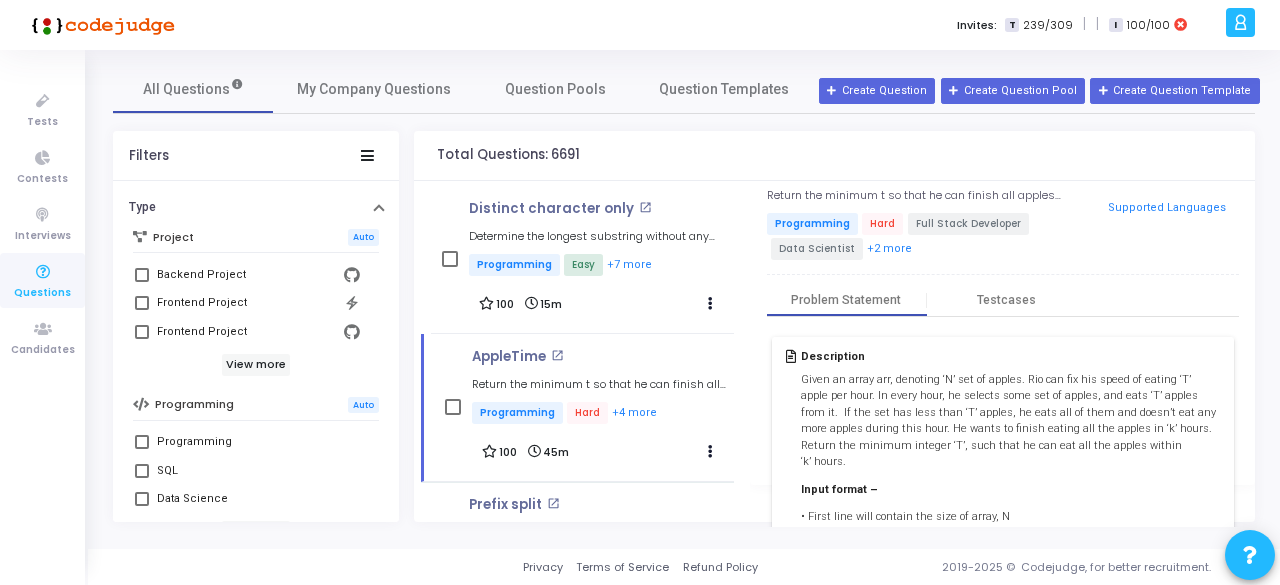 scroll, scrollTop: 44, scrollLeft: 0, axis: vertical 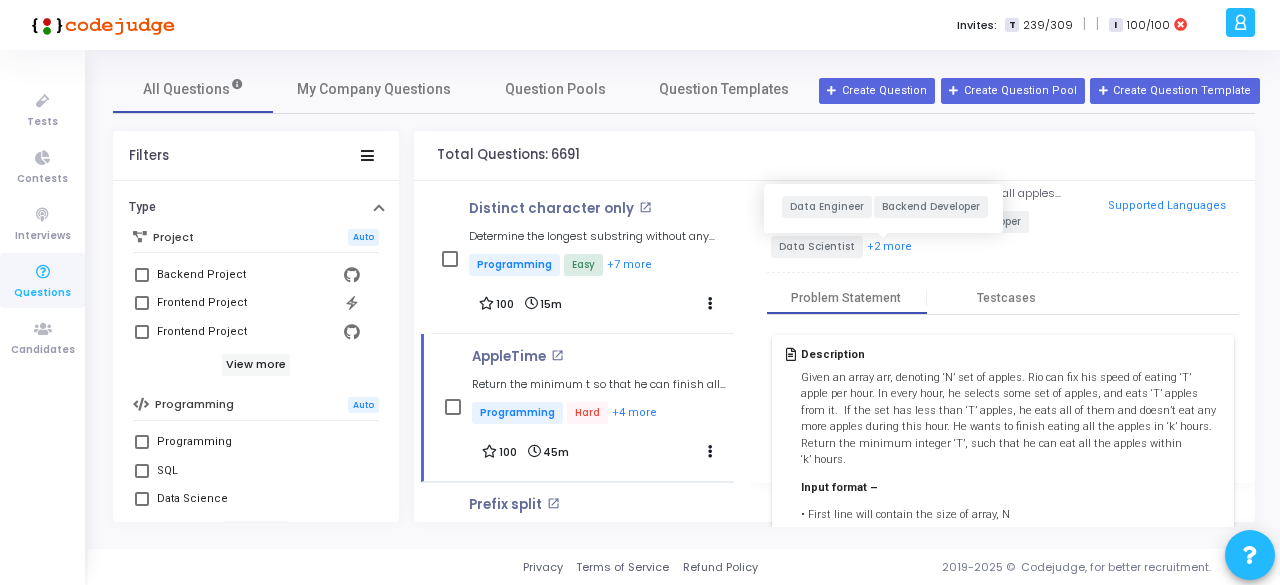 click on "+2 more" at bounding box center (889, 247) 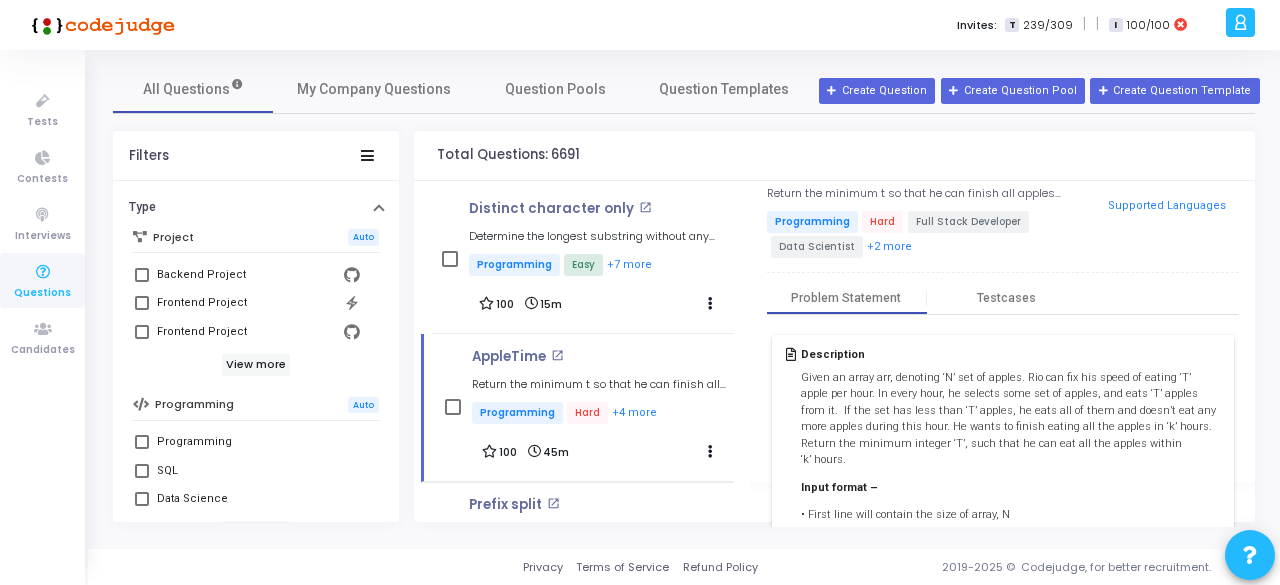 click on "Given an array arr, denoting ‘N’ set of apples. Rio can fix his speed of eating ‘T’ apple per hour. In every hour, he selects some set of apples, and eats ‘T’ apples from it.  If the set has less than ‘T’ apples, he eats all of them and doesn’t eat any more apples during this hour. He wants to finish eating all the apples in ‘k’ hours. Return the minimum integer ‘T’, such that he can eat all the apples within ‘k’ hours." at bounding box center [1010, 419] 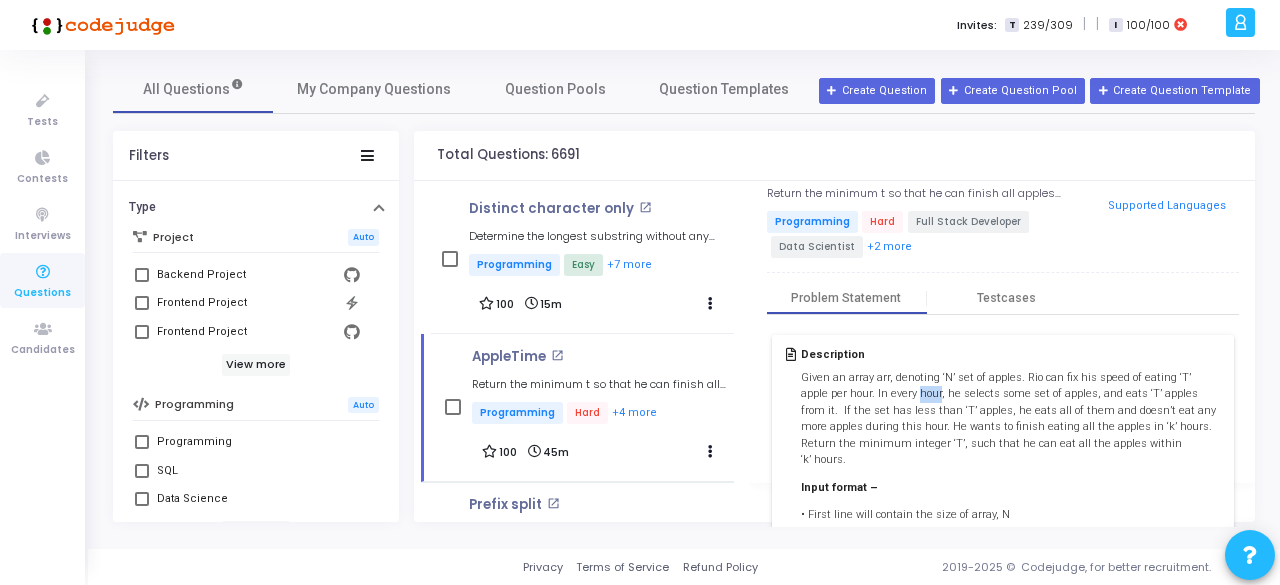 click on "Given an array arr, denoting ‘N’ set of apples. Rio can fix his speed of eating ‘T’ apple per hour. In every hour, he selects some set of apples, and eats ‘T’ apples from it.  If the set has less than ‘T’ apples, he eats all of them and doesn’t eat any more apples during this hour. He wants to finish eating all the apples in ‘k’ hours. Return the minimum integer ‘T’, such that he can eat all the apples within ‘k’ hours." at bounding box center (1010, 419) 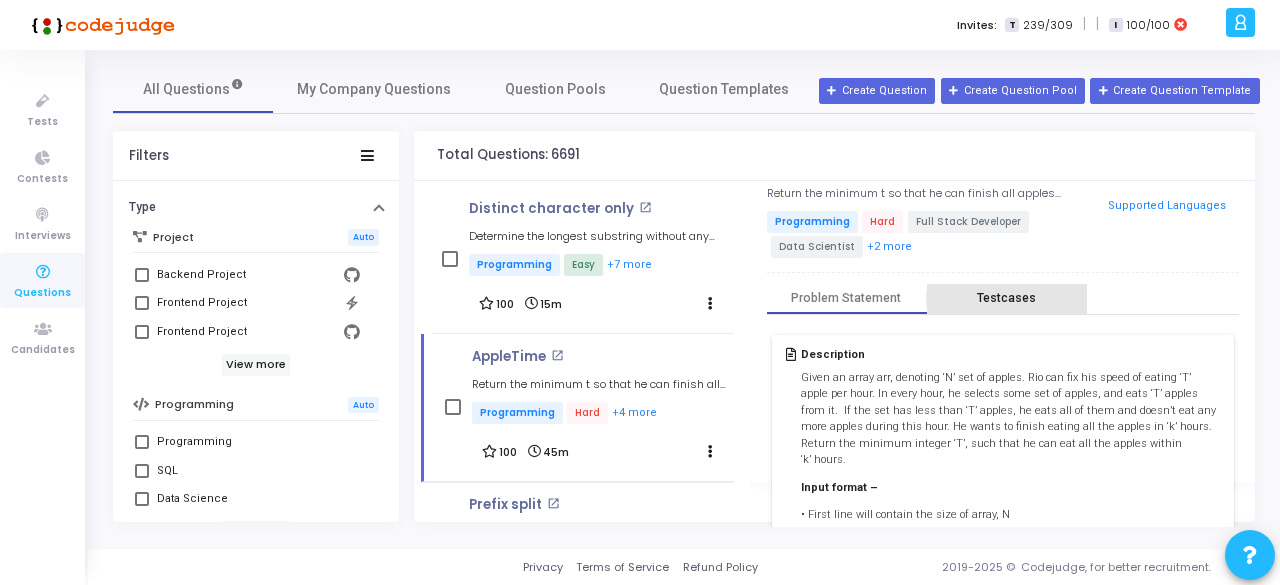 click on "Testcases" at bounding box center (1007, 299) 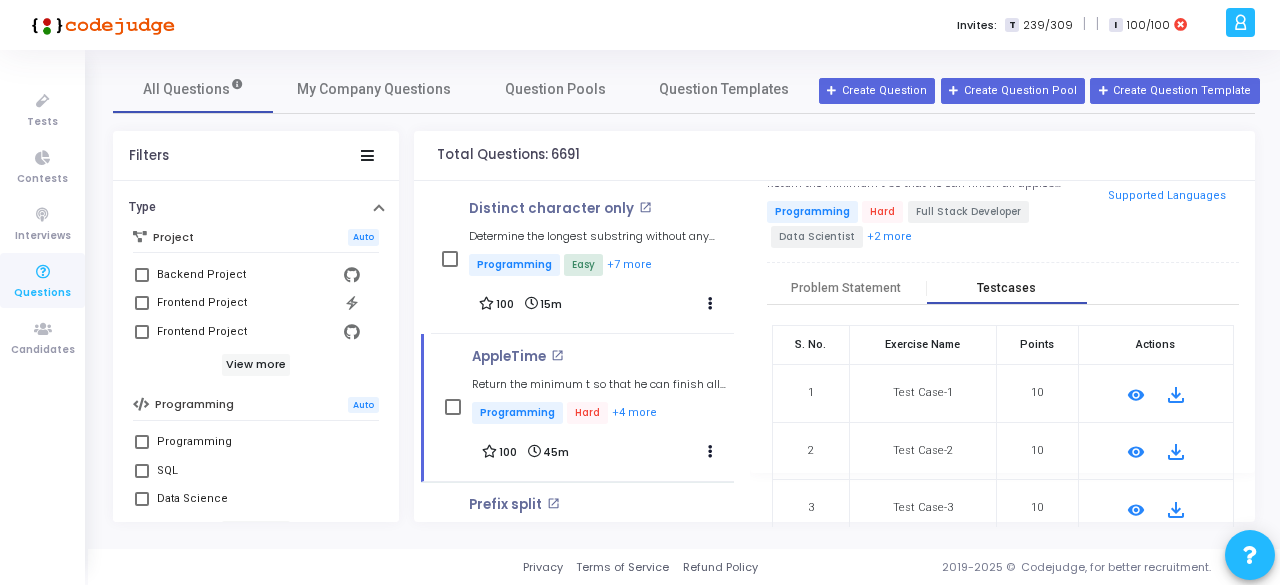 scroll, scrollTop: 50, scrollLeft: 0, axis: vertical 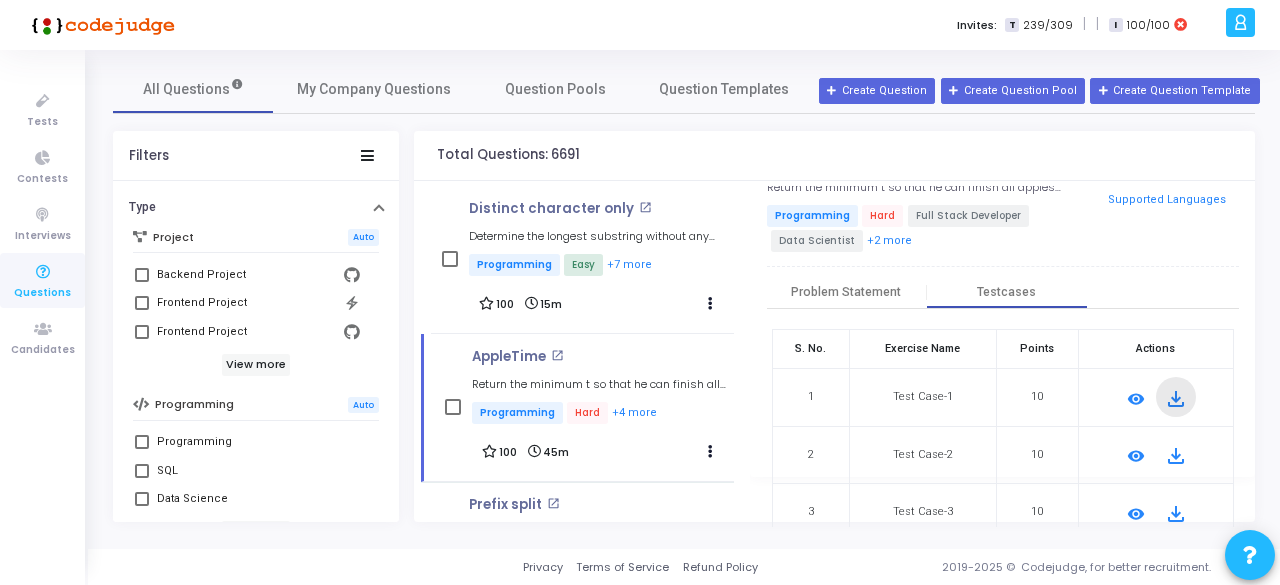 click on "file_download" at bounding box center [1176, 399] 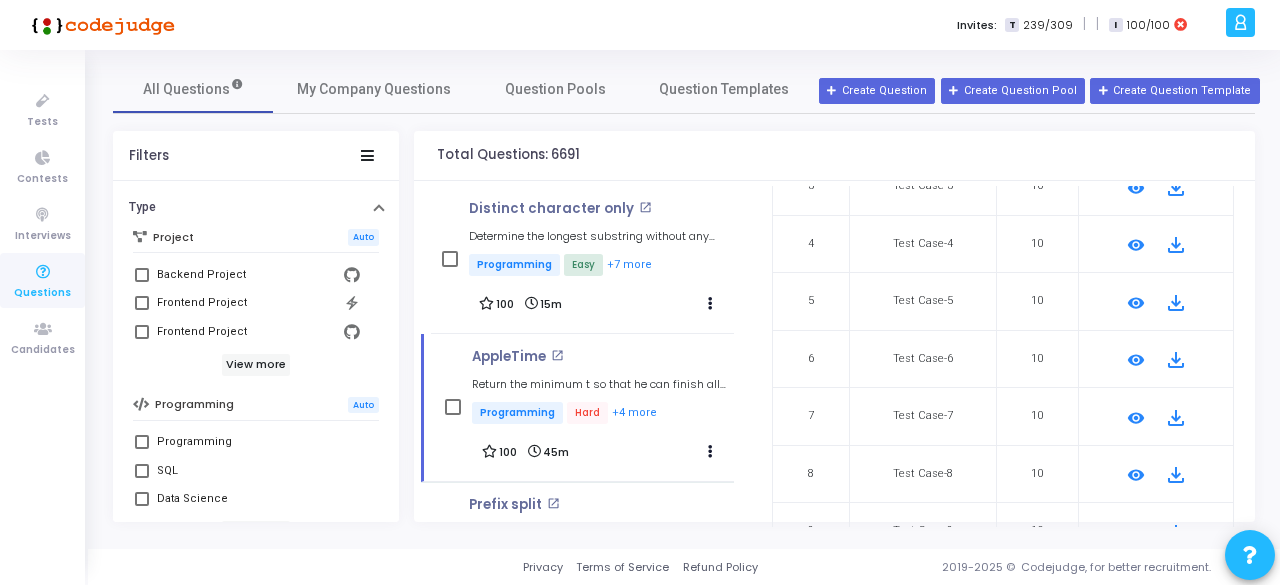 scroll, scrollTop: 378, scrollLeft: 0, axis: vertical 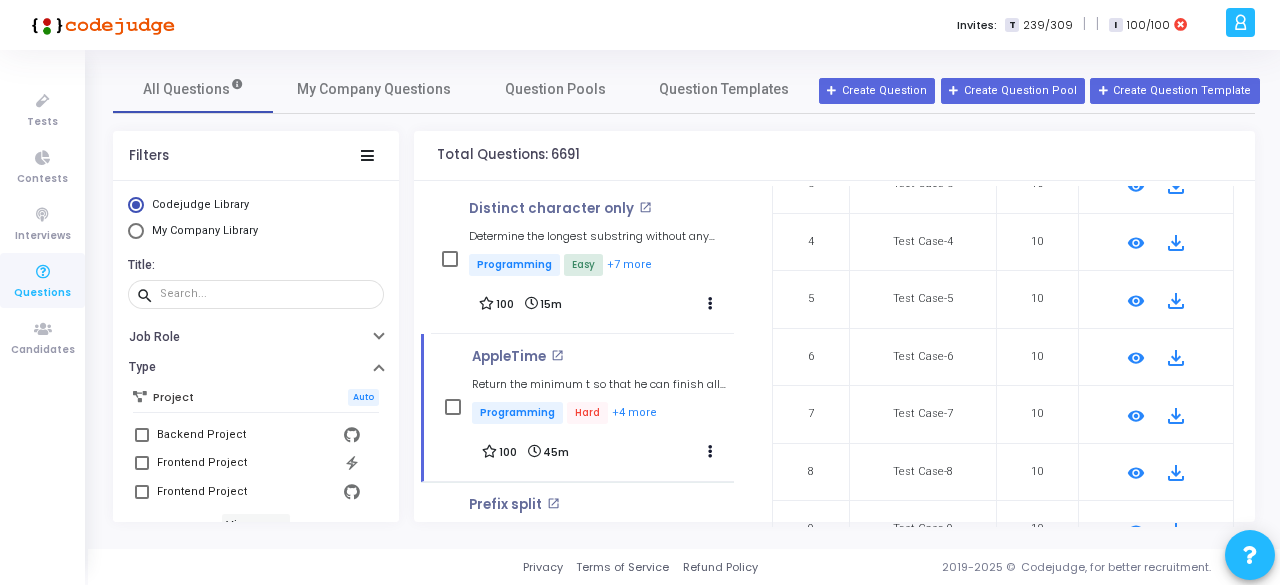 click on "My Company Library" at bounding box center [205, 230] 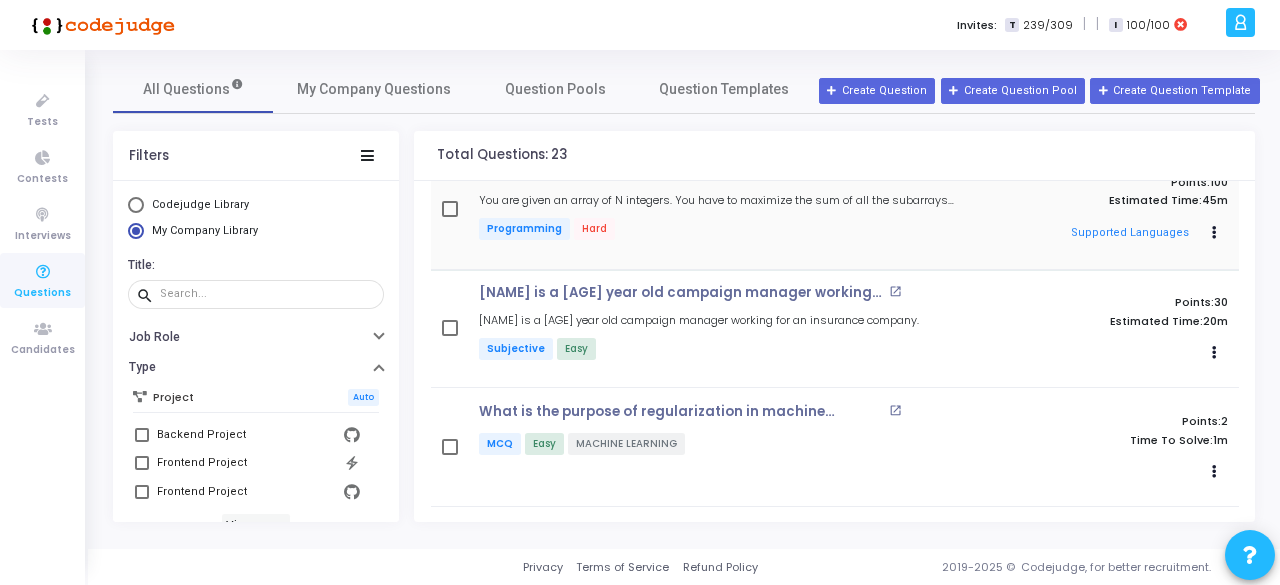 scroll, scrollTop: 160, scrollLeft: 0, axis: vertical 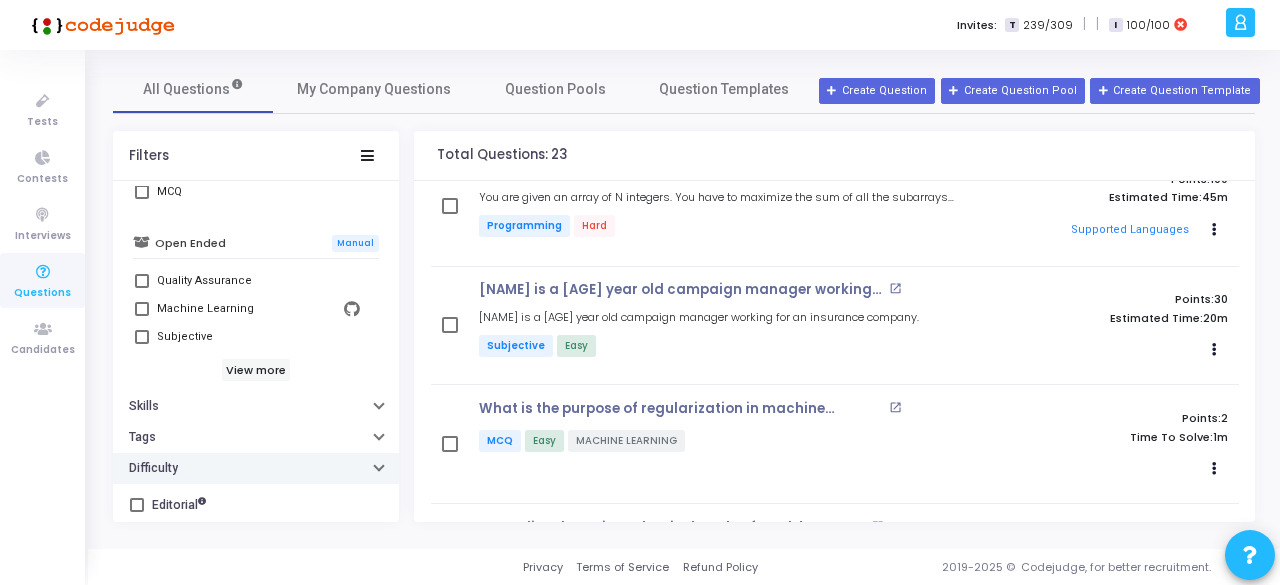 click on "Difficulty" at bounding box center [256, 468] 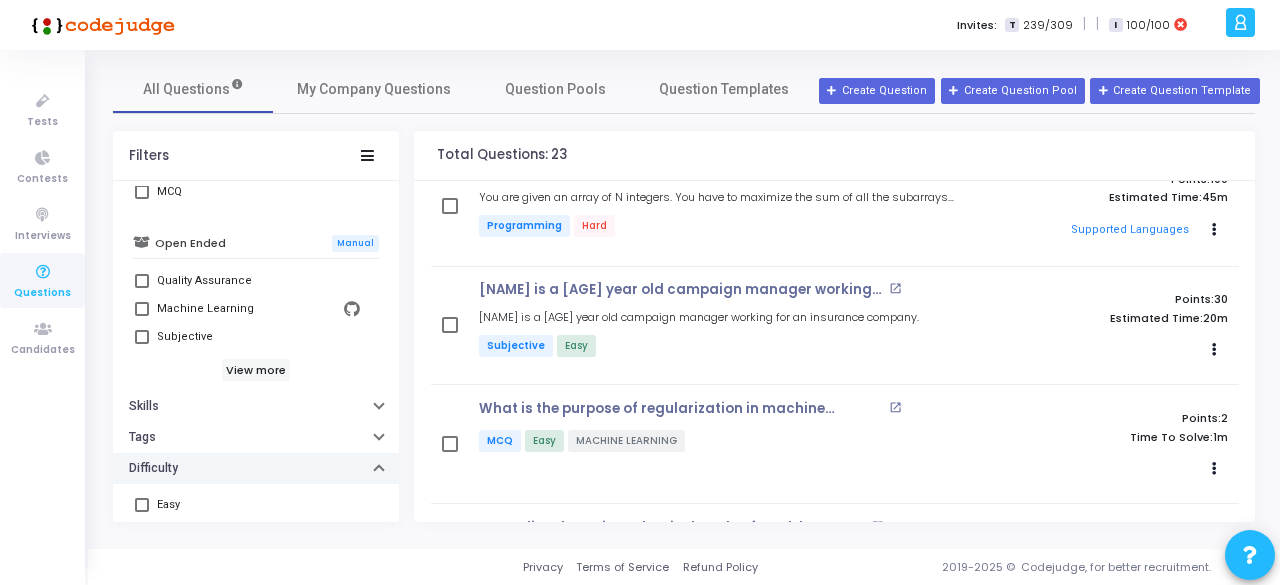 scroll, scrollTop: 689, scrollLeft: 0, axis: vertical 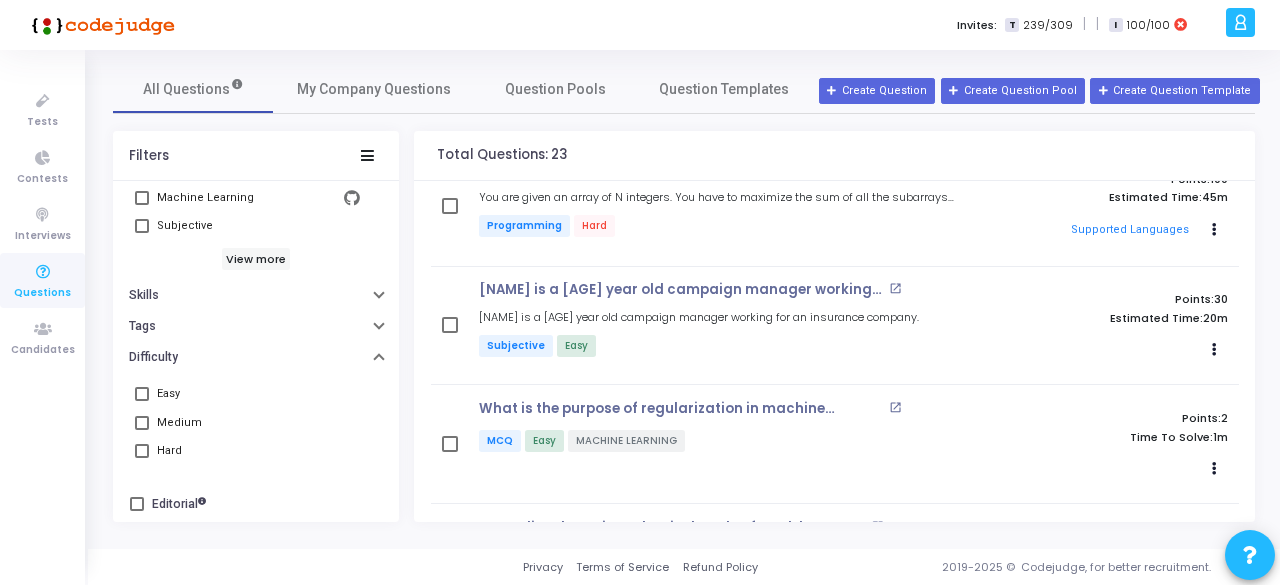 click at bounding box center (142, 451) 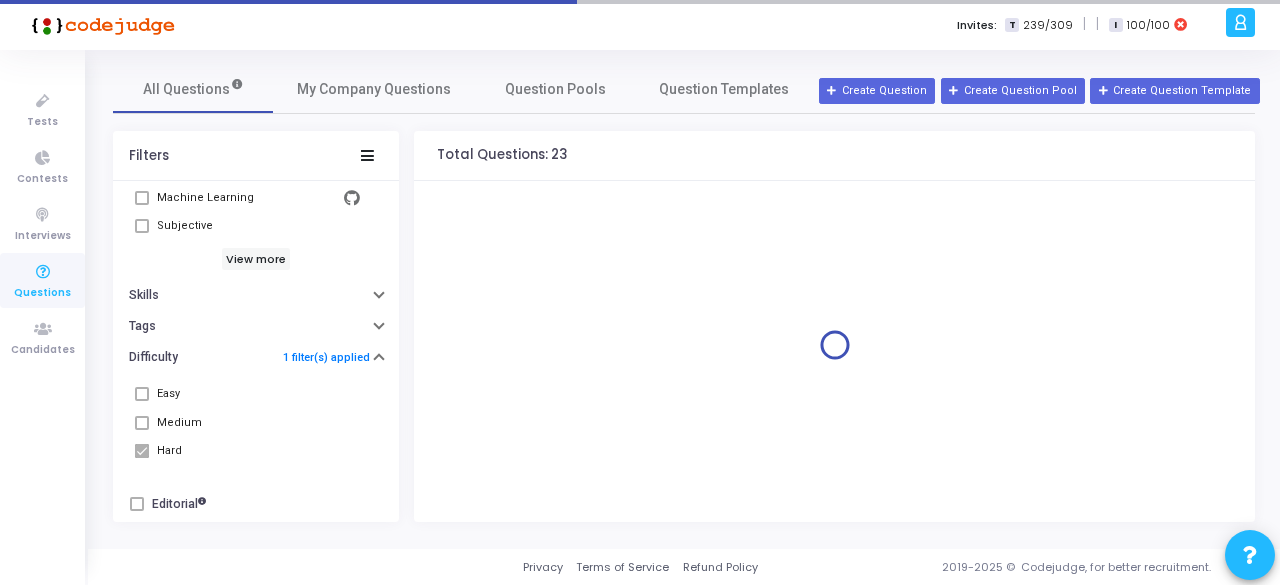 scroll, scrollTop: 0, scrollLeft: 0, axis: both 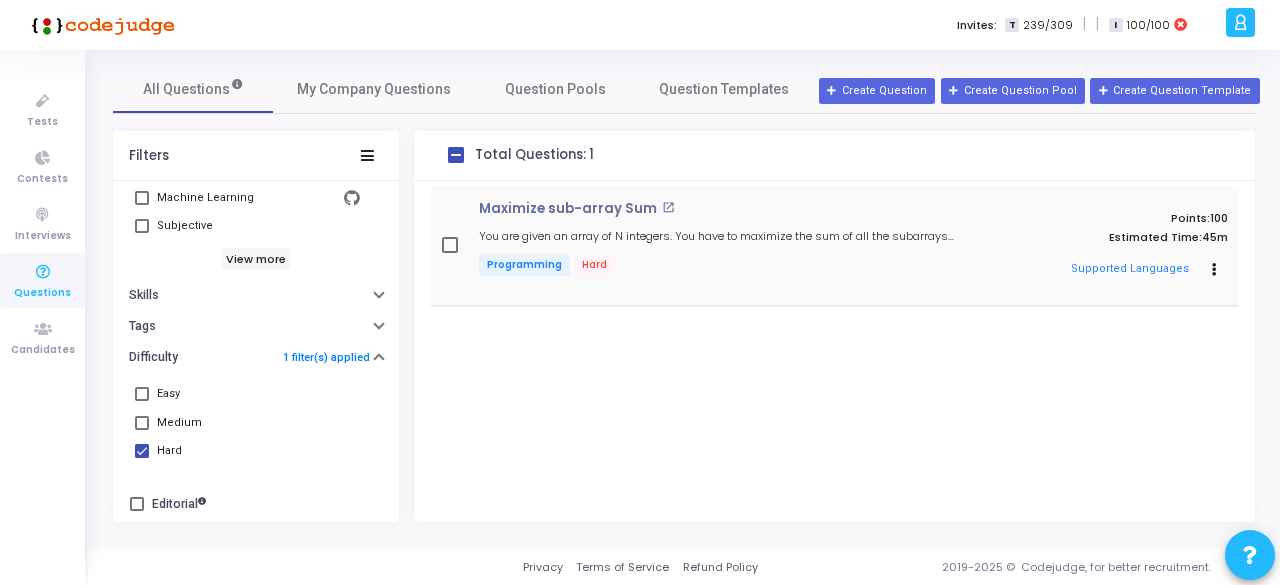 click on "Maximize sub-array Sum open_in_new   You are given an array of N integers. You have to maximize the sum of all the subarrays with one opt...   Programming   Hard" at bounding box center (725, 245) 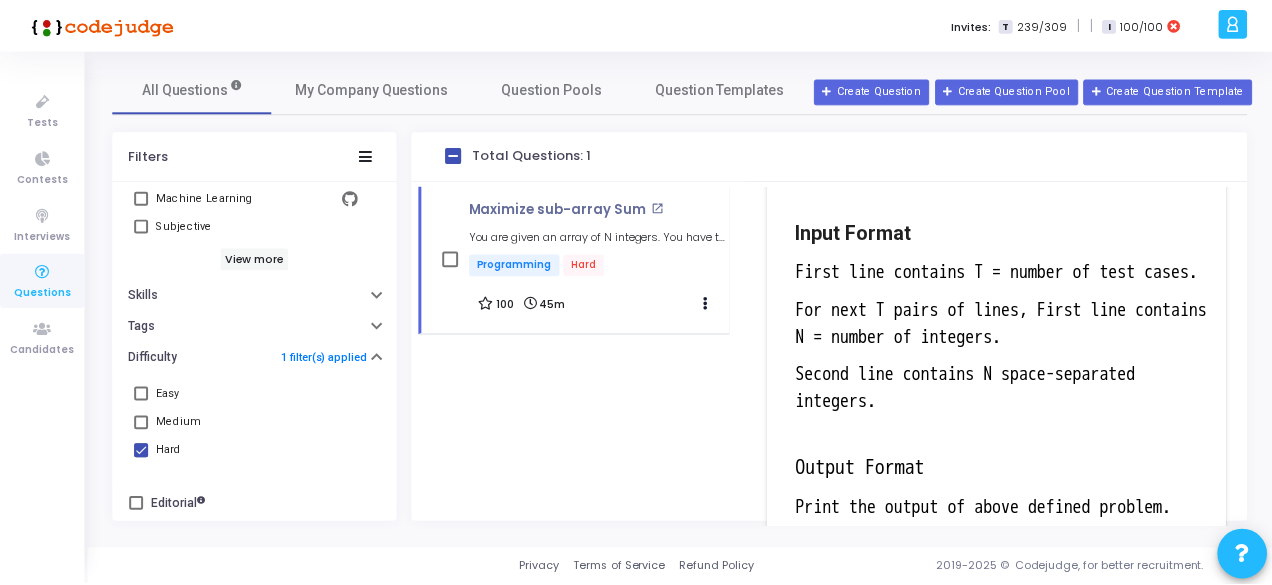 scroll, scrollTop: 371, scrollLeft: 0, axis: vertical 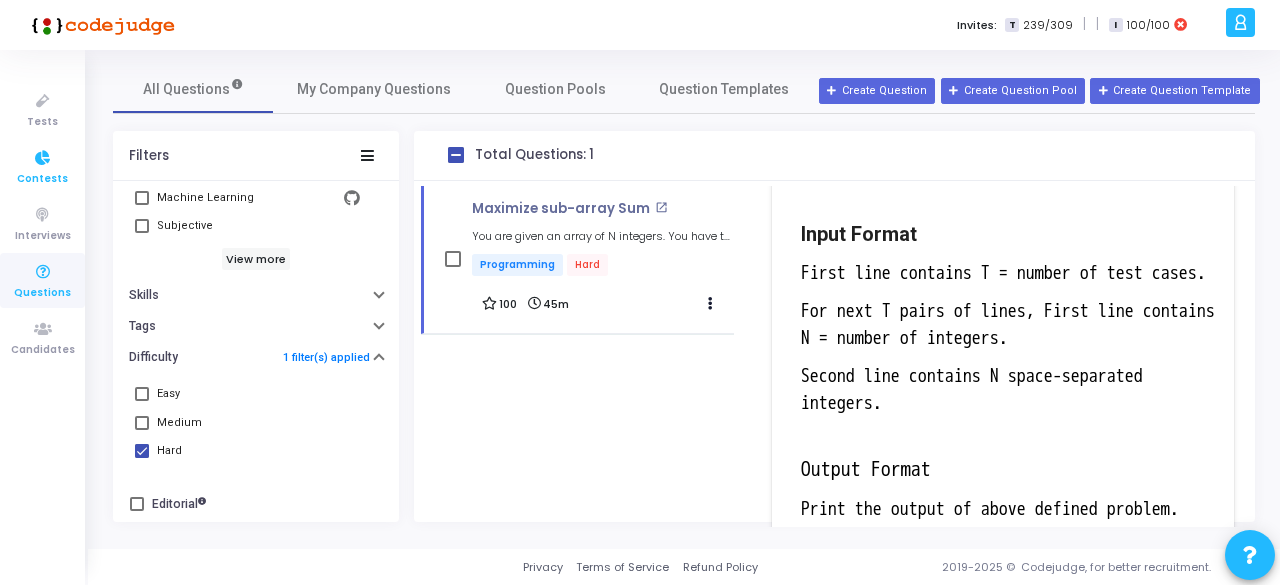 click at bounding box center (43, 158) 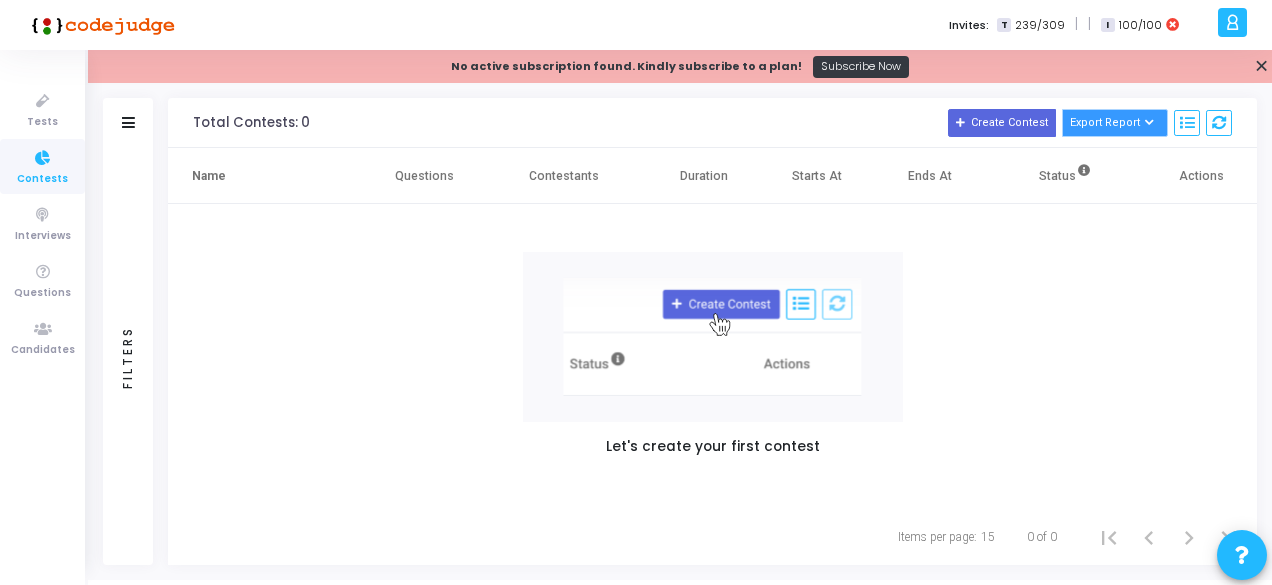click on "Export Report" 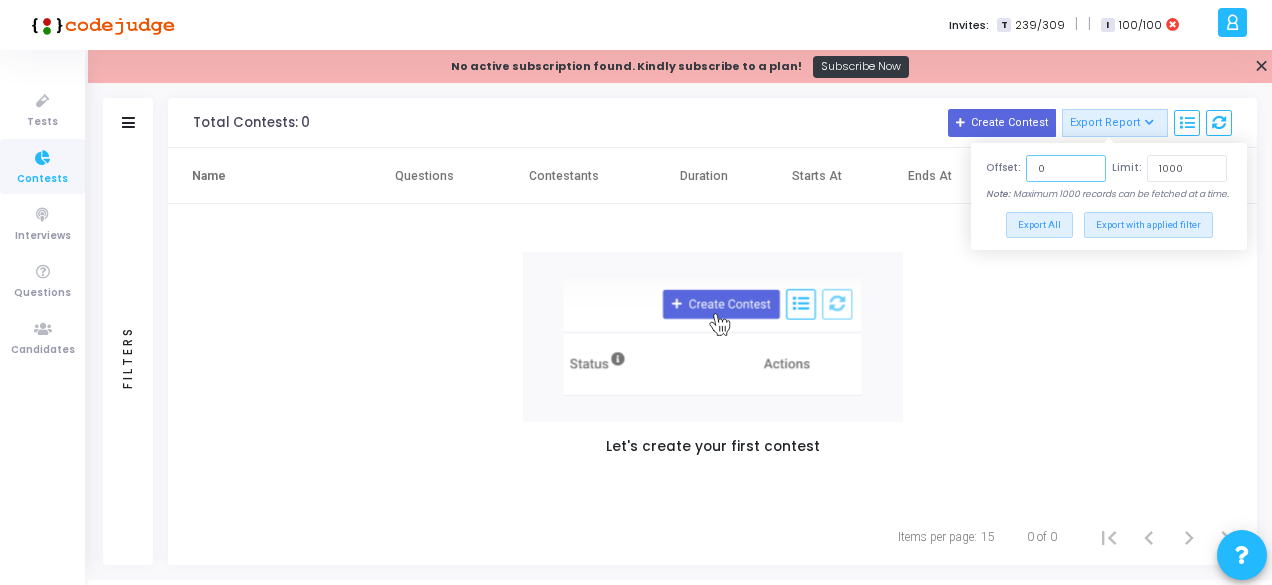 click on "0" at bounding box center [1066, 168] 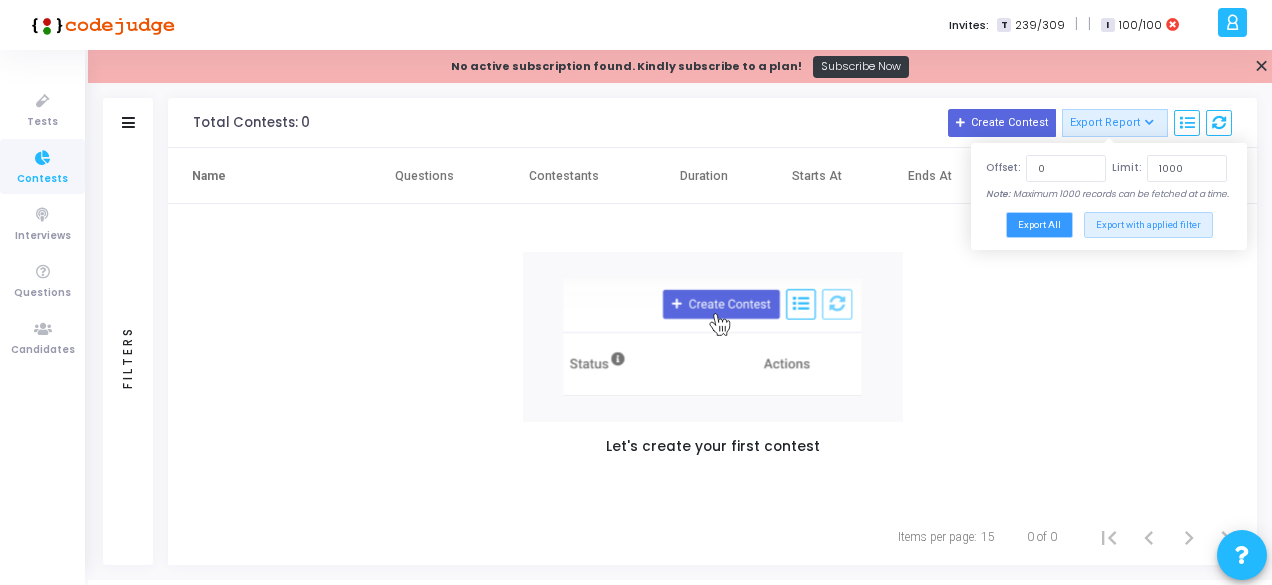 click on "Export All" at bounding box center (1039, 224) 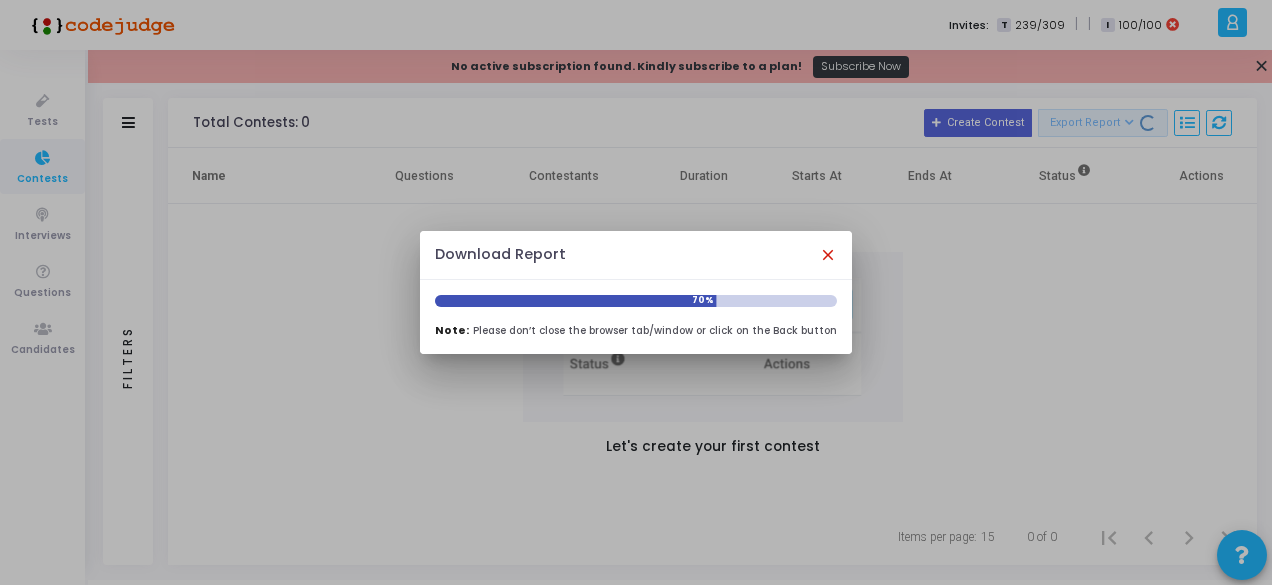 click on "close" at bounding box center [828, 255] 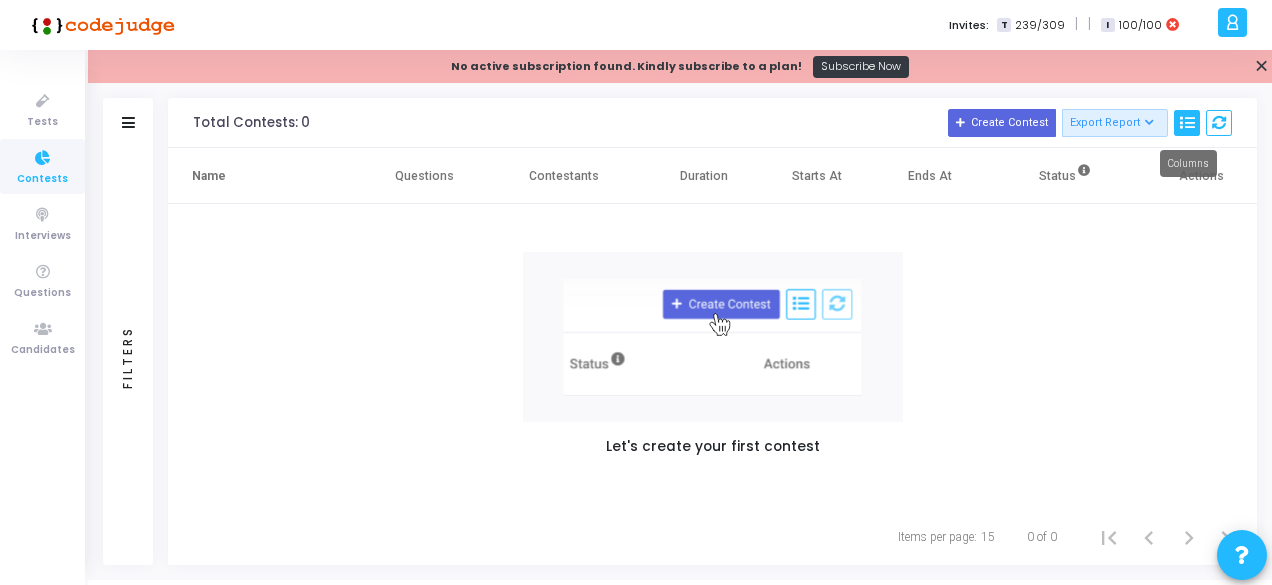 click at bounding box center (1187, 123) 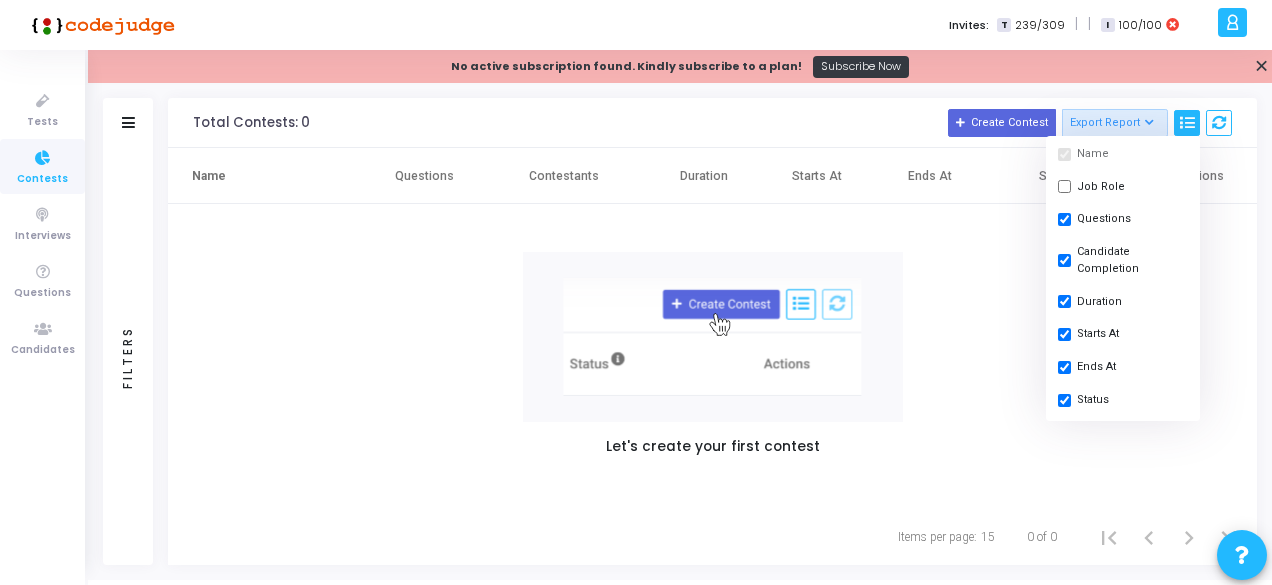 scroll, scrollTop: 0, scrollLeft: 0, axis: both 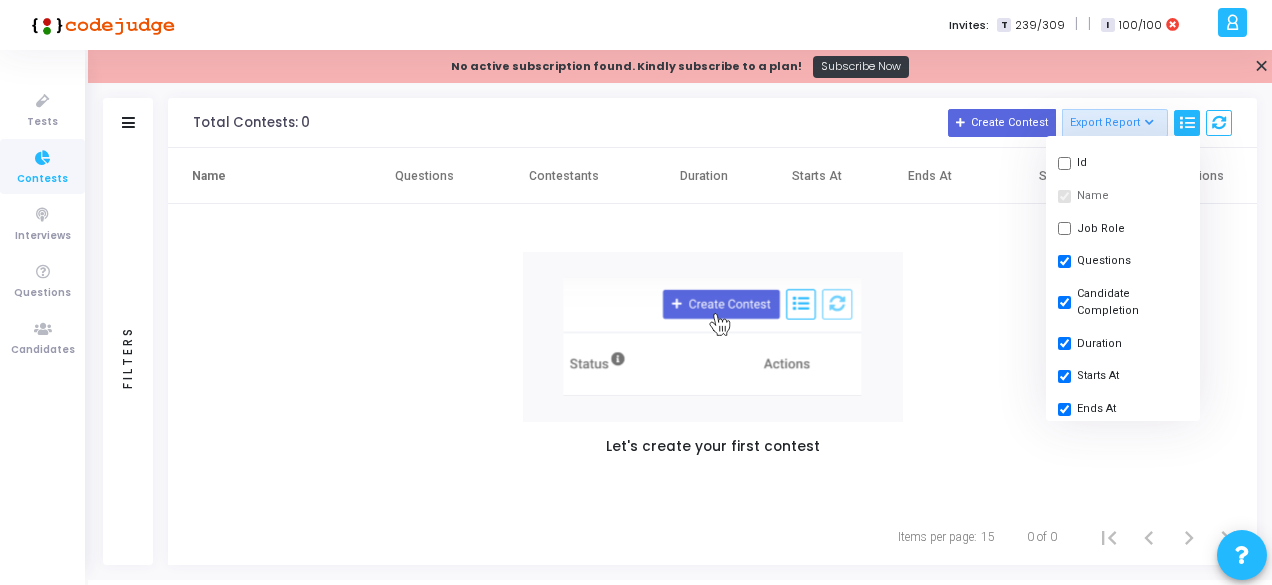 click on "Let's create your first contest" 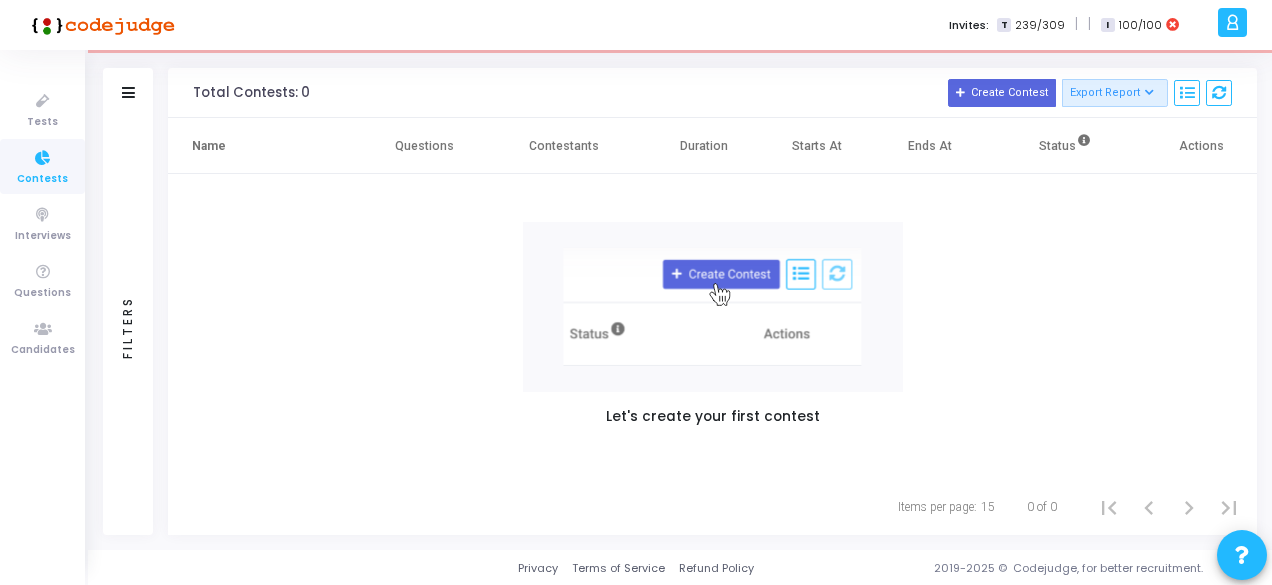 scroll, scrollTop: 0, scrollLeft: 0, axis: both 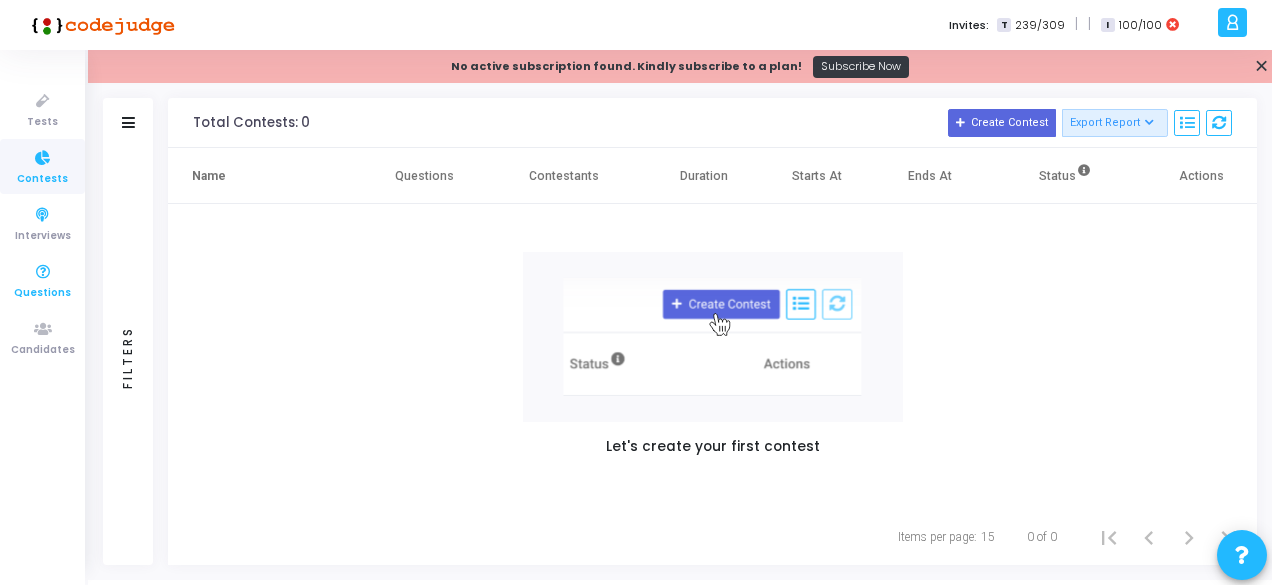 click at bounding box center [43, 272] 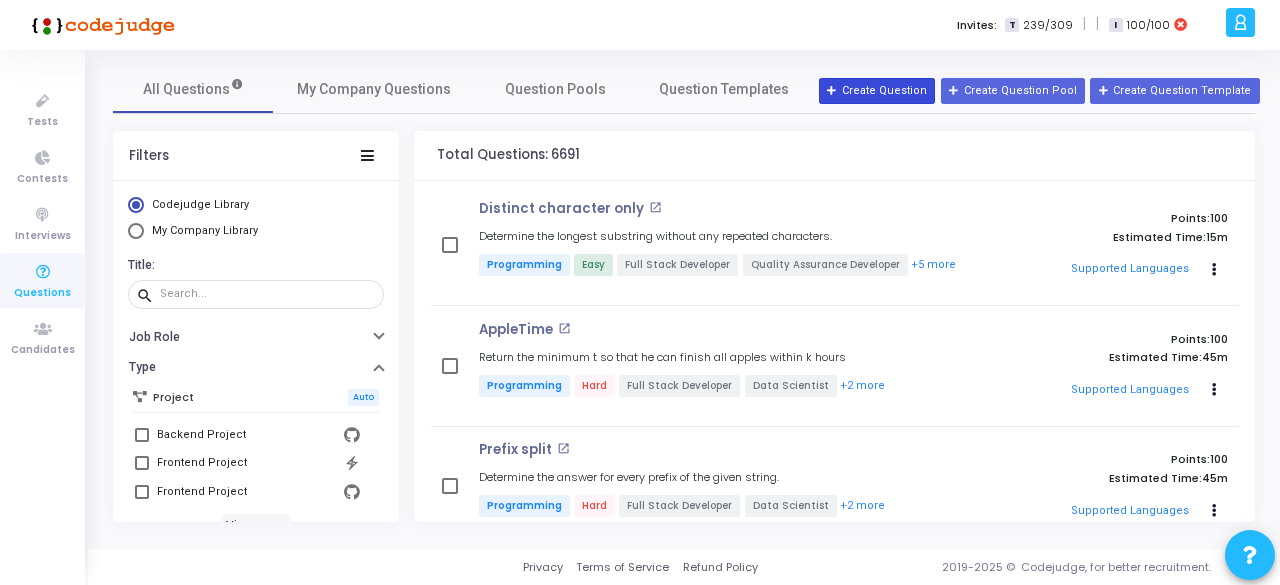 click on "Create Question" at bounding box center (877, 91) 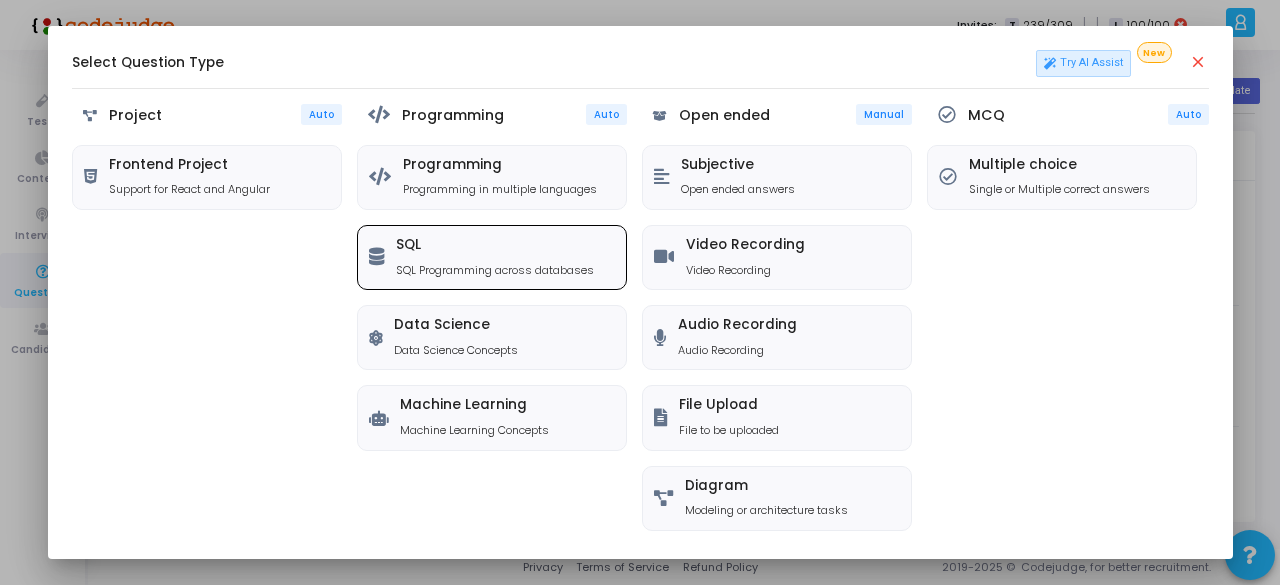 click on "SQL Programming across databases" at bounding box center (495, 270) 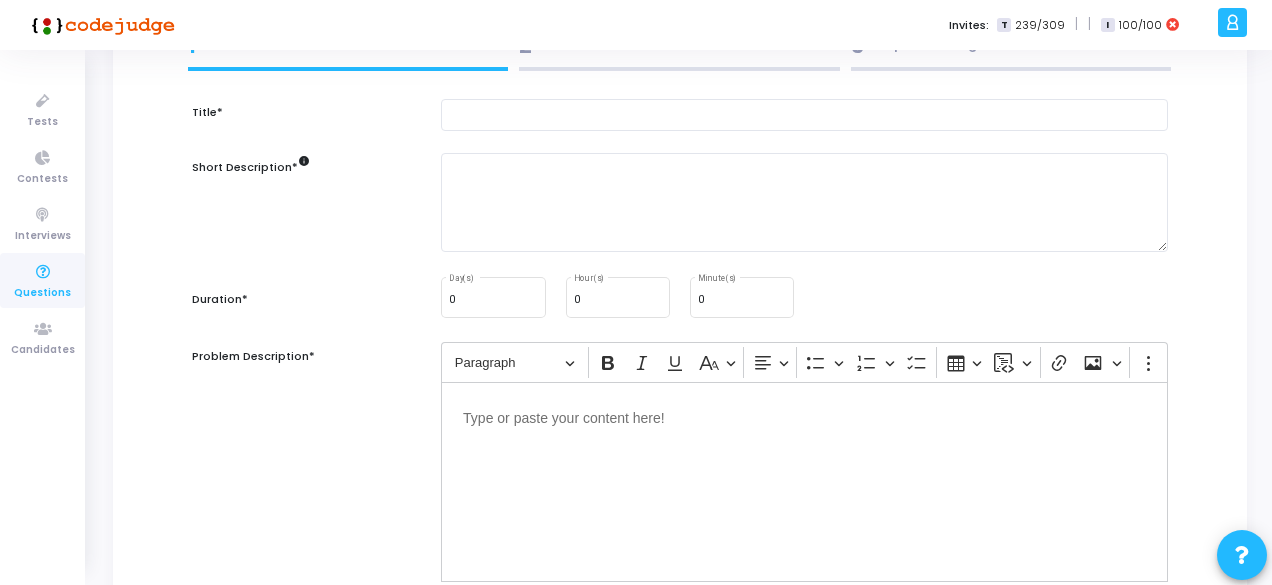 scroll, scrollTop: 142, scrollLeft: 0, axis: vertical 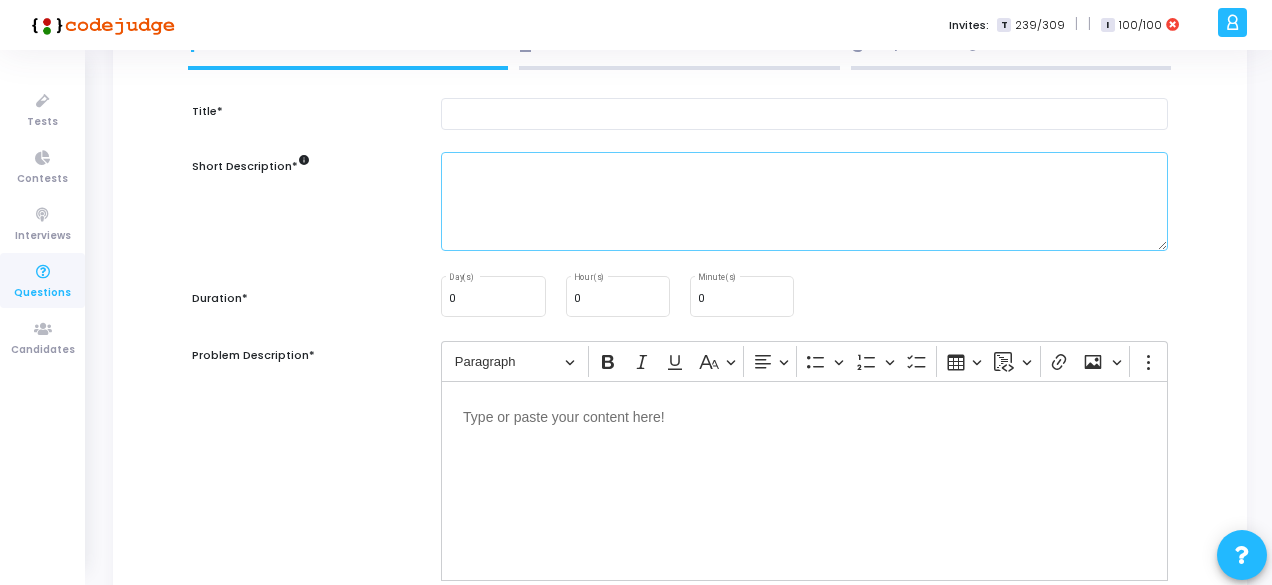click at bounding box center [804, 201] 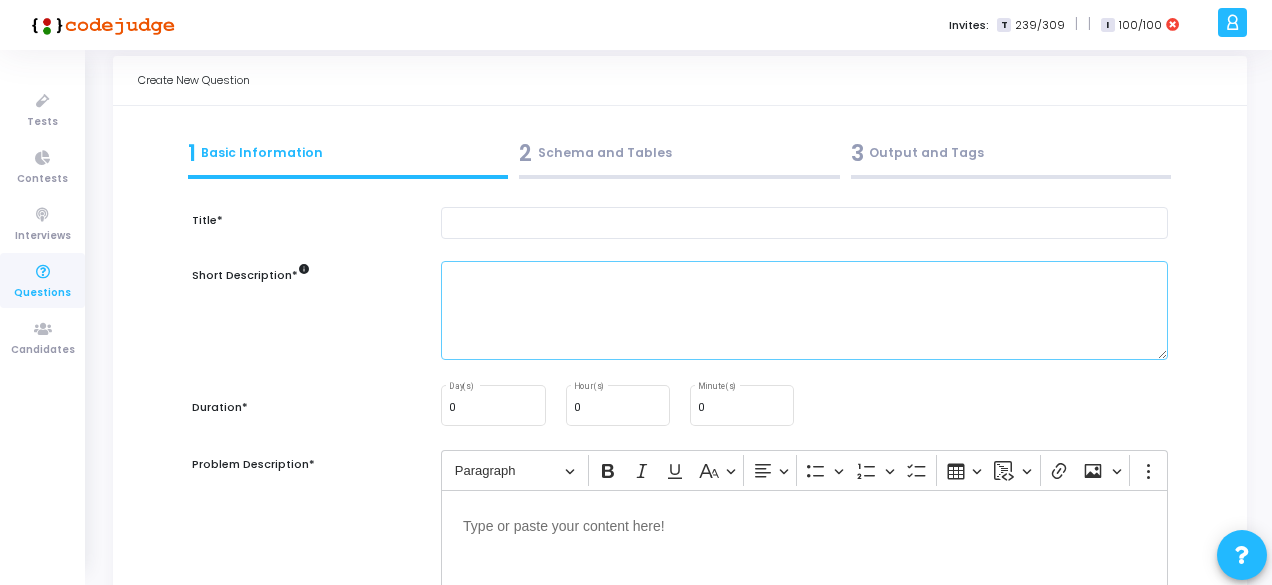 scroll, scrollTop: 0, scrollLeft: 0, axis: both 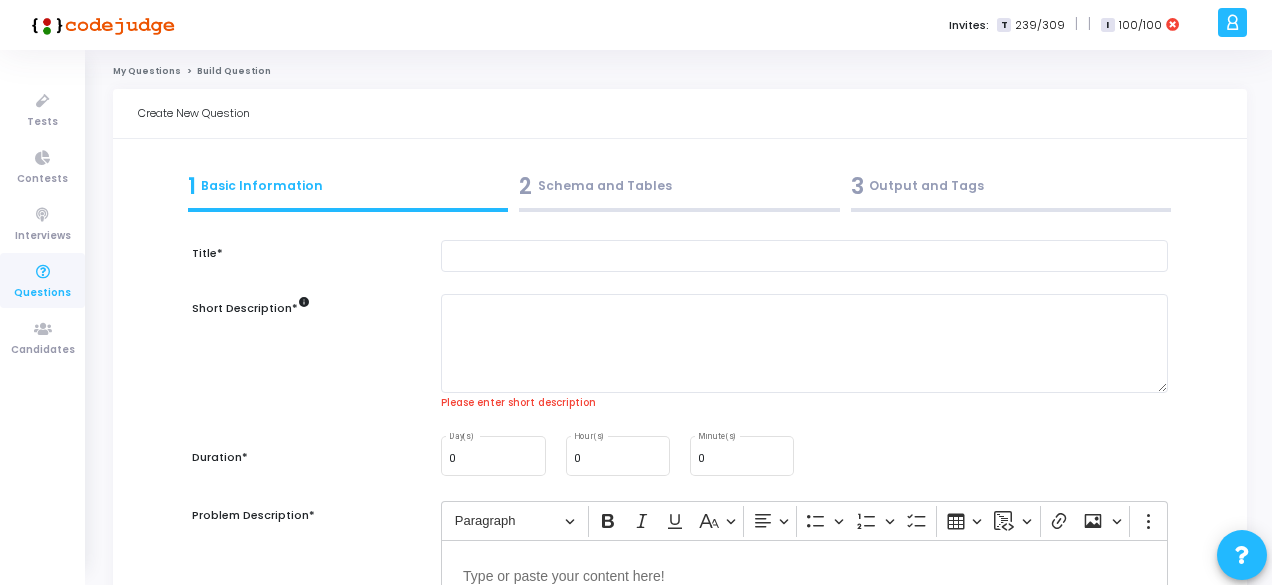 click on "2  Schema and Tables" at bounding box center [679, 186] 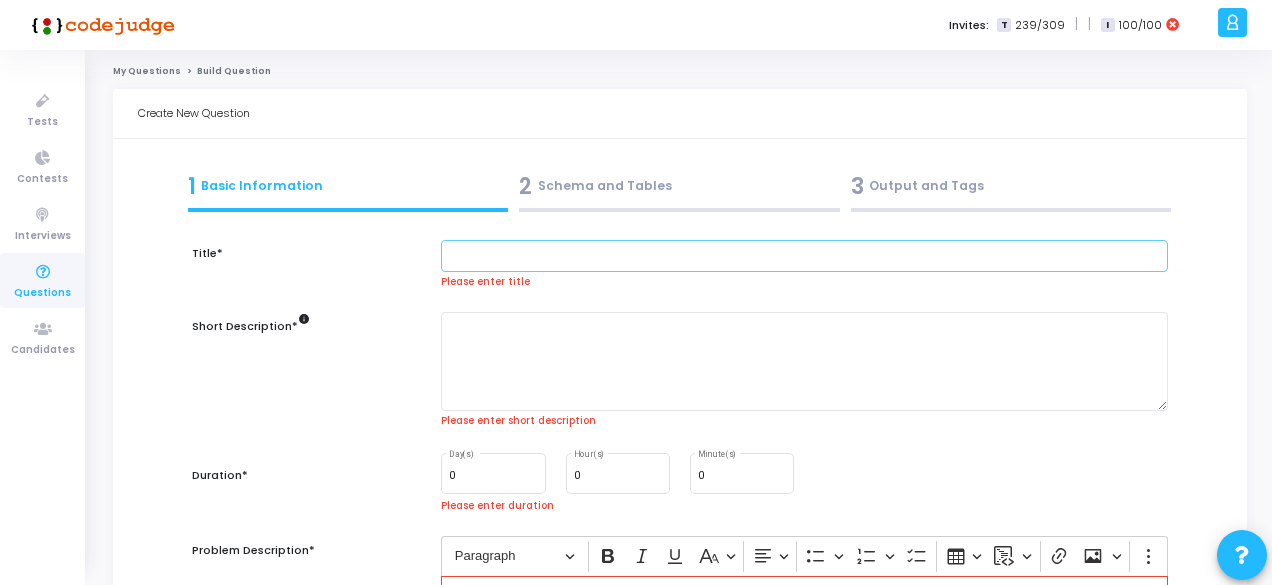 click at bounding box center [804, 256] 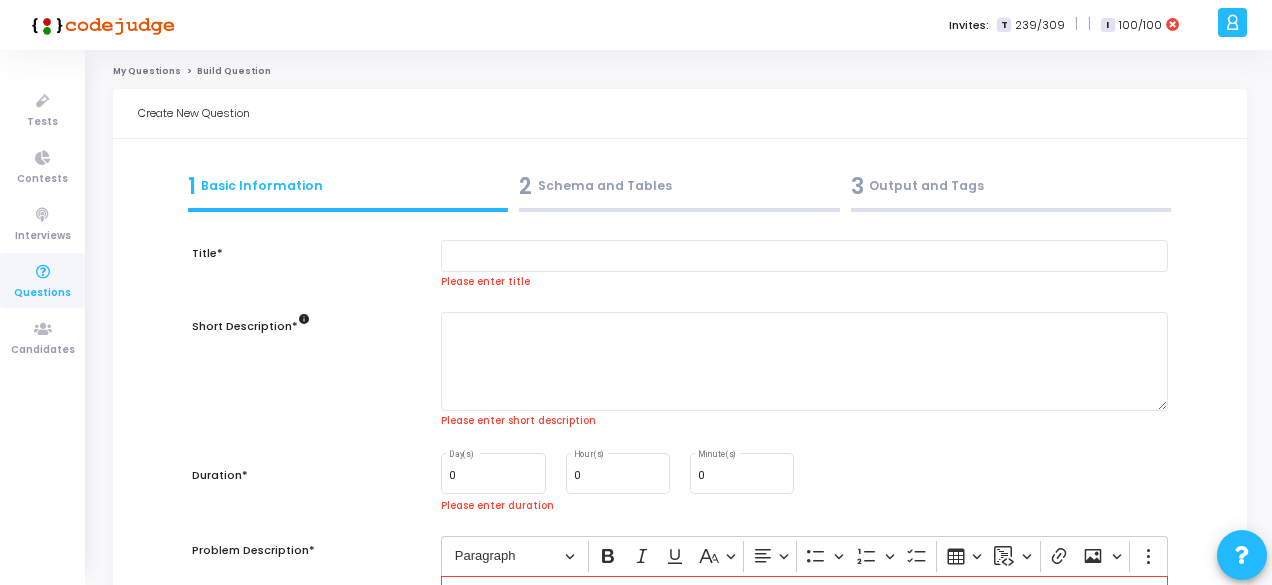 click on "Short Description*  info" at bounding box center (306, 381) 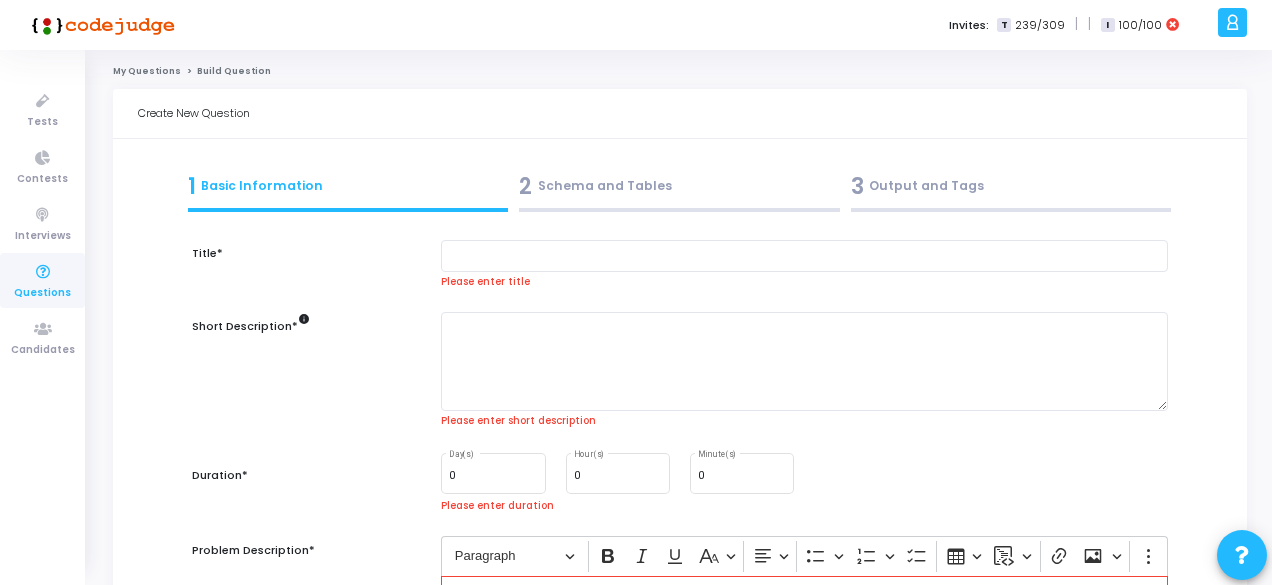 click on "2  Schema and Tables" at bounding box center (679, 186) 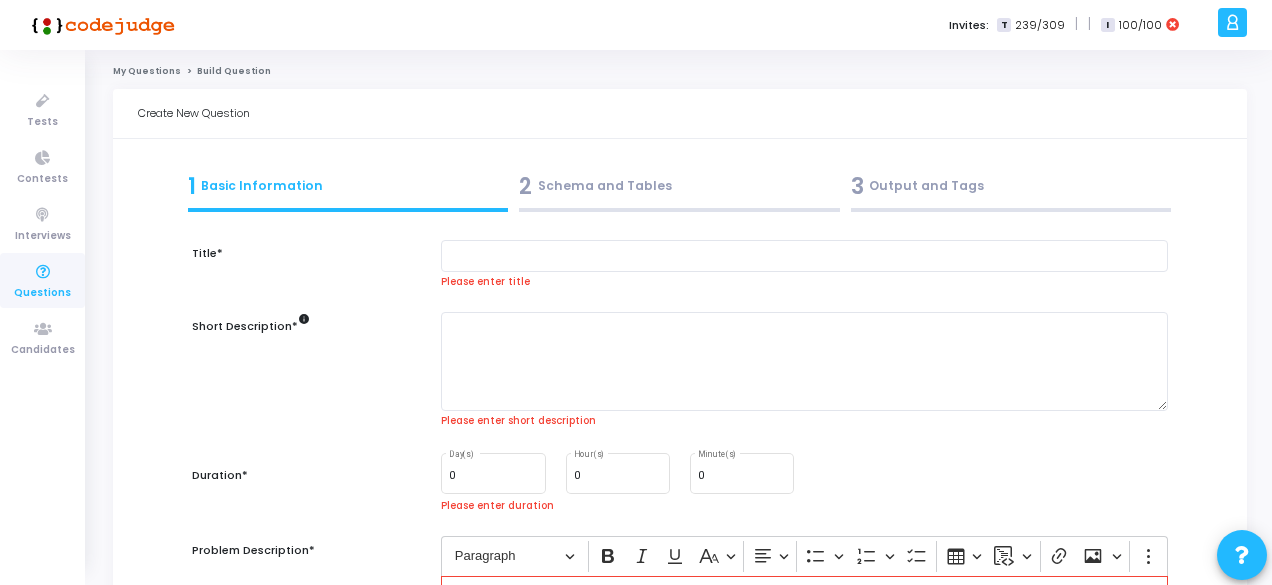 click on "2  Schema and Tables" at bounding box center (680, 191) 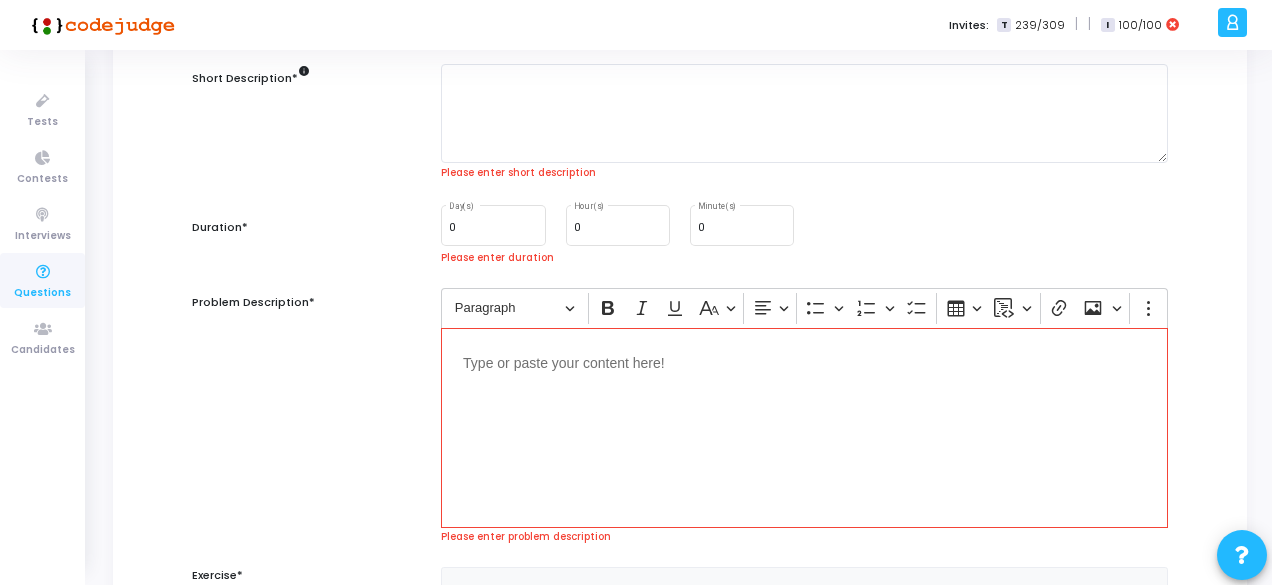 scroll, scrollTop: 259, scrollLeft: 0, axis: vertical 